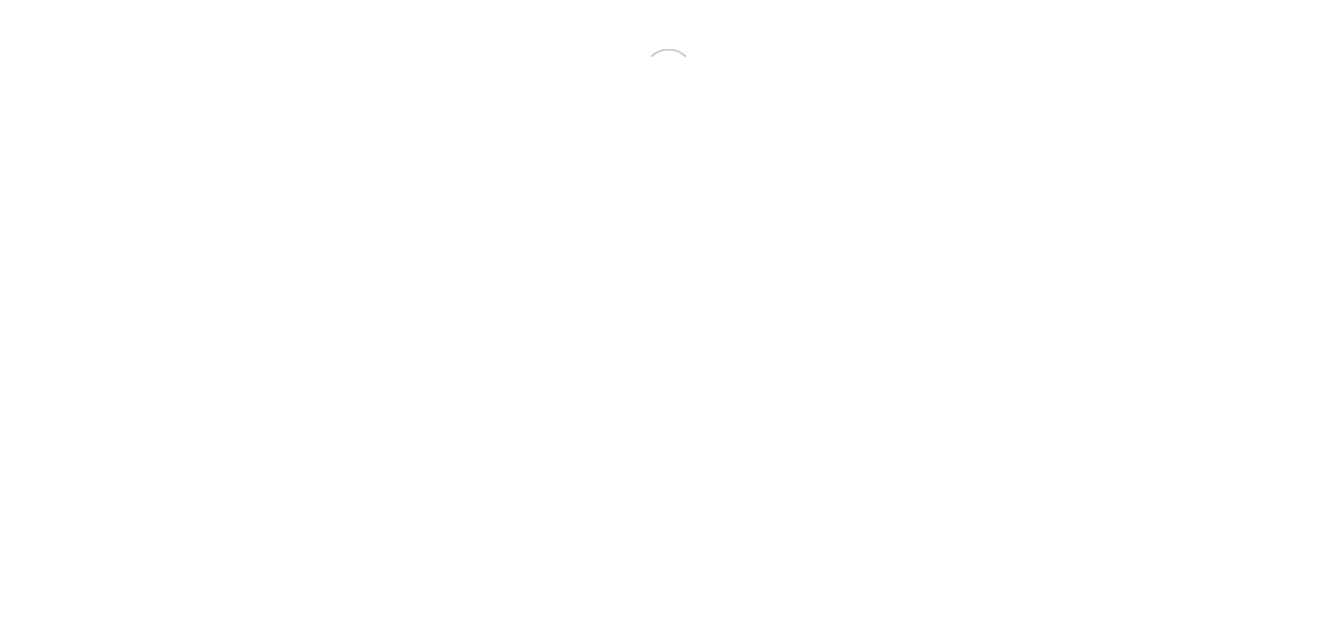 scroll, scrollTop: 0, scrollLeft: 0, axis: both 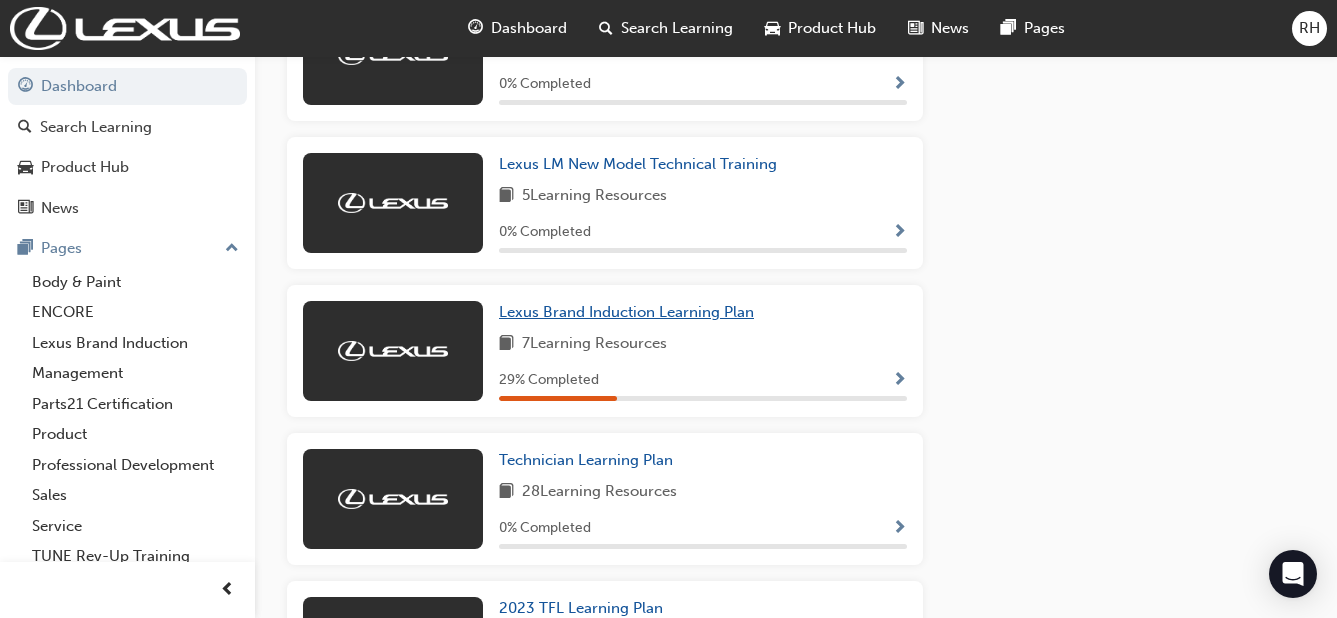click on "Lexus Brand Induction Learning Plan" at bounding box center [626, 312] 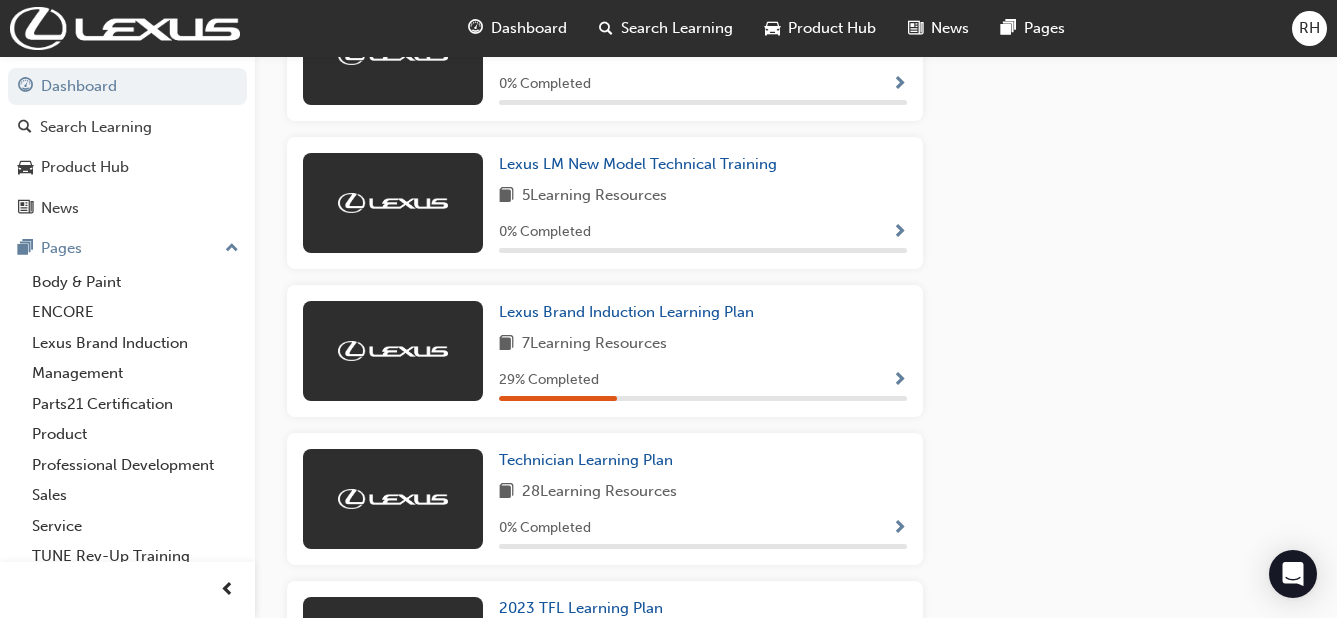 scroll, scrollTop: 0, scrollLeft: 0, axis: both 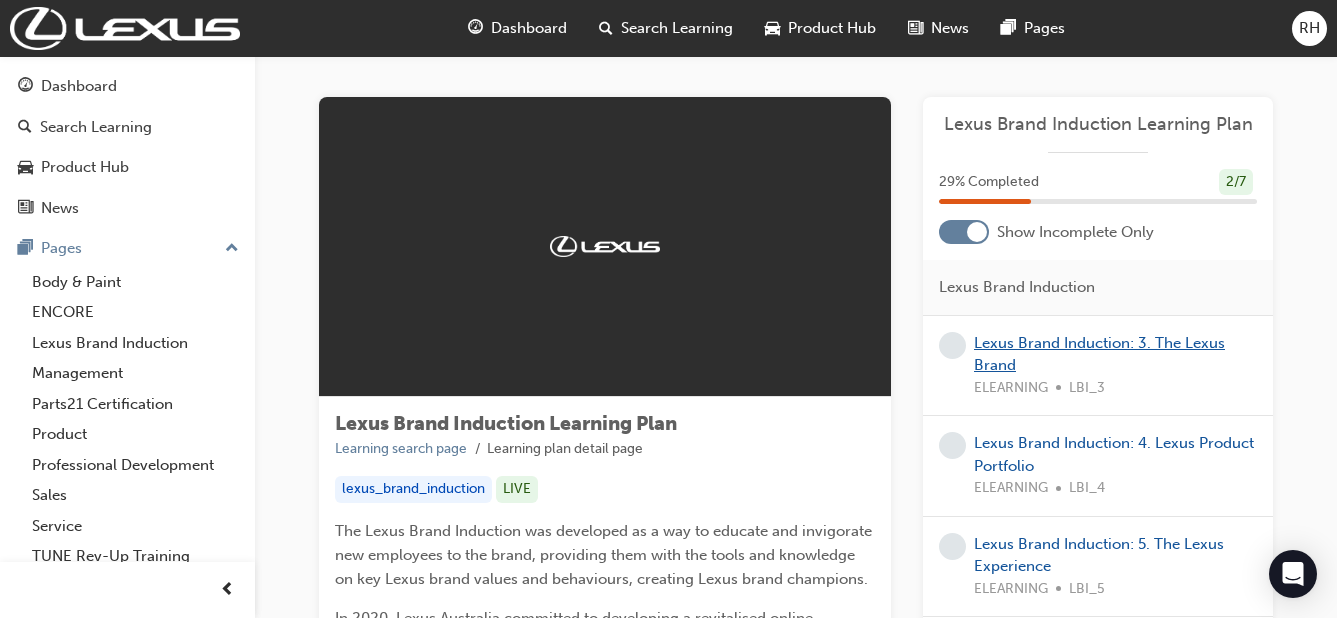 click on "Lexus Brand Induction: 3. The Lexus Brand" at bounding box center (1099, 354) 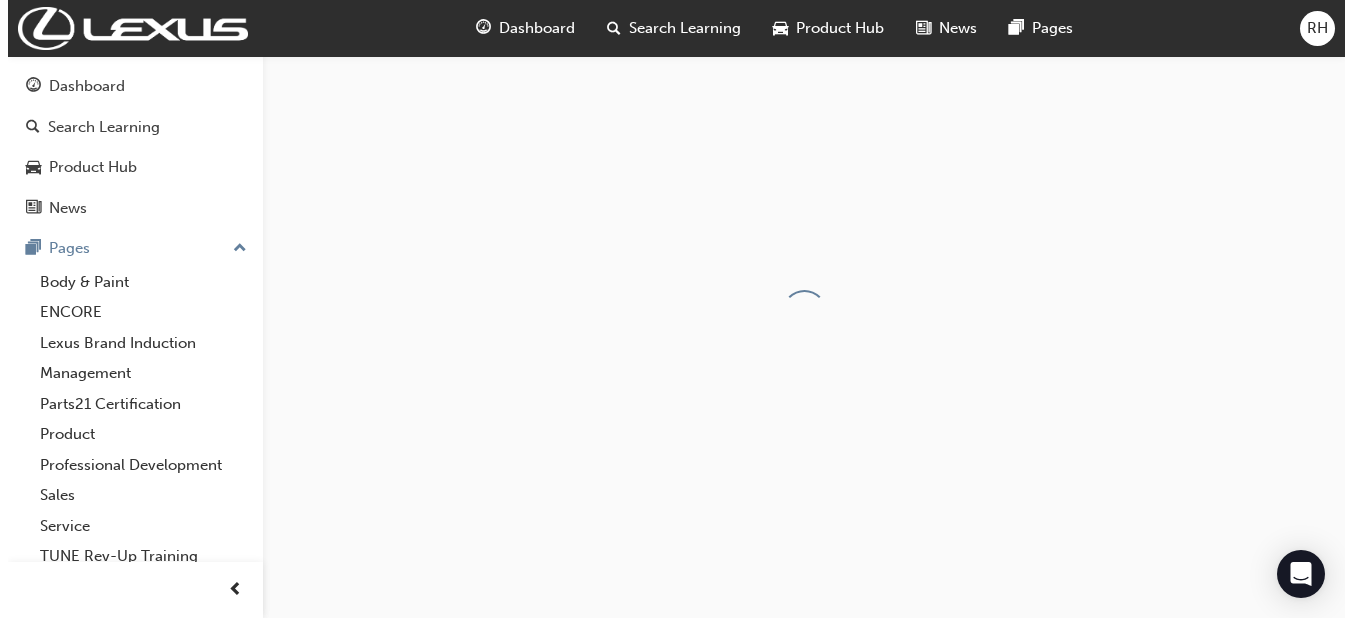 scroll, scrollTop: 0, scrollLeft: 0, axis: both 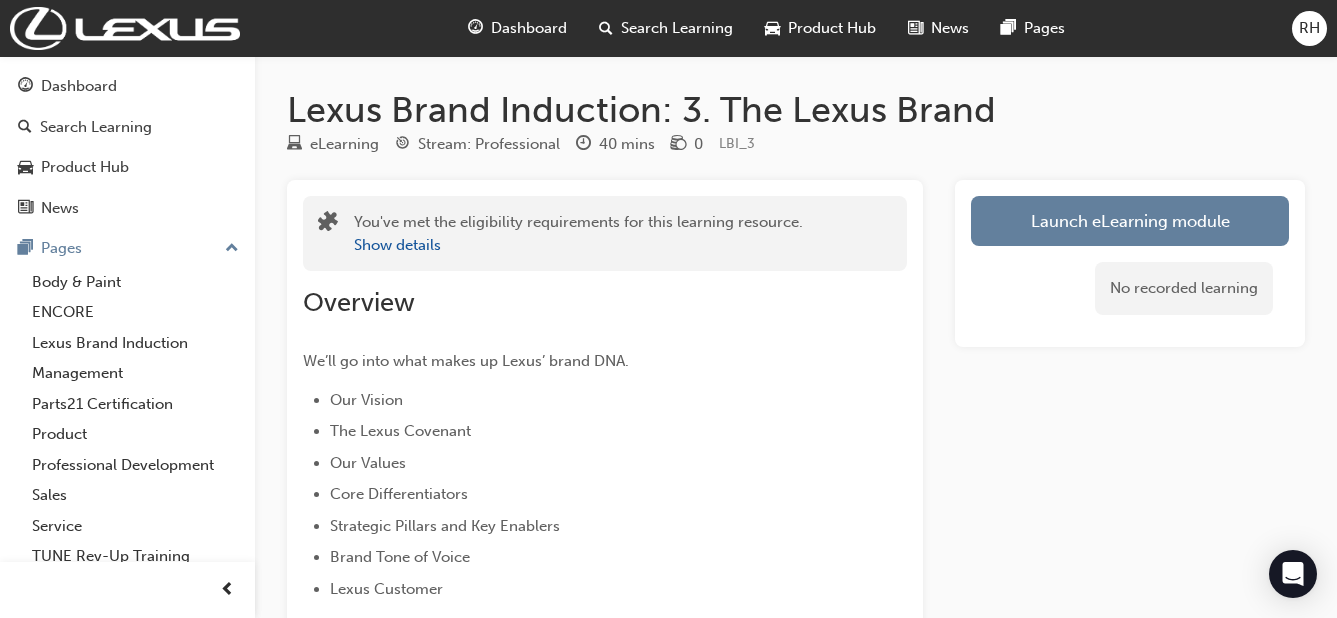 click on "Launch eLearning module" at bounding box center [1130, 221] 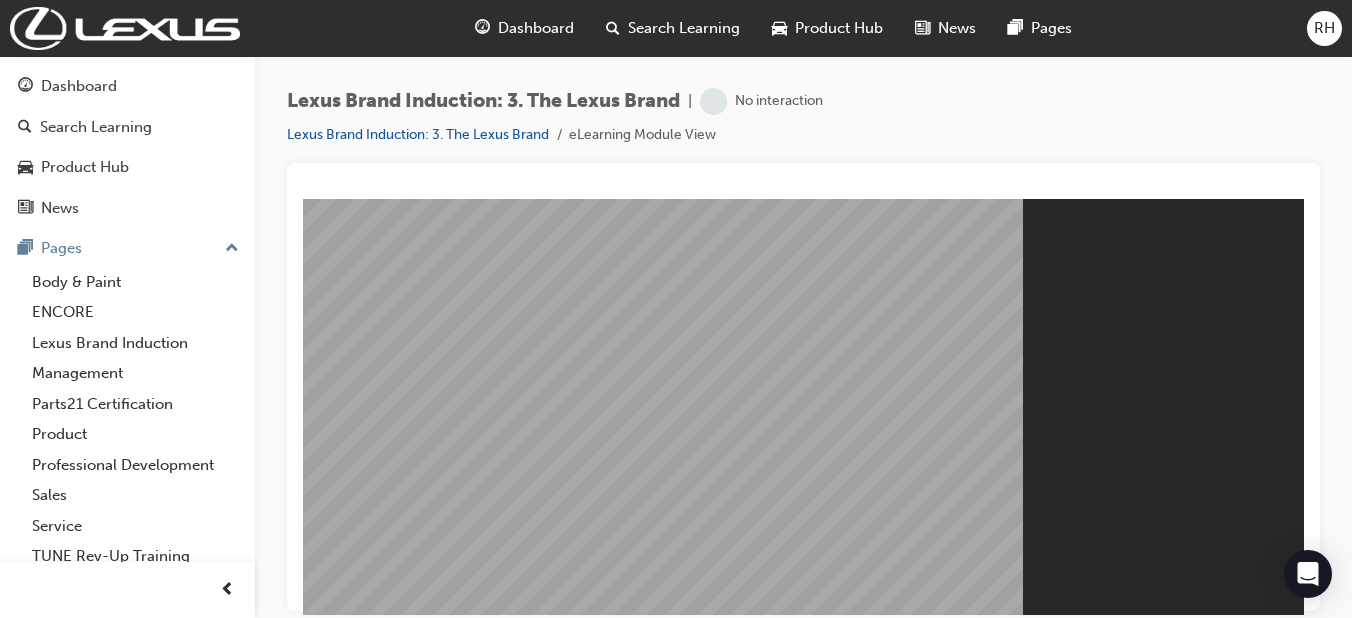 scroll, scrollTop: 0, scrollLeft: 0, axis: both 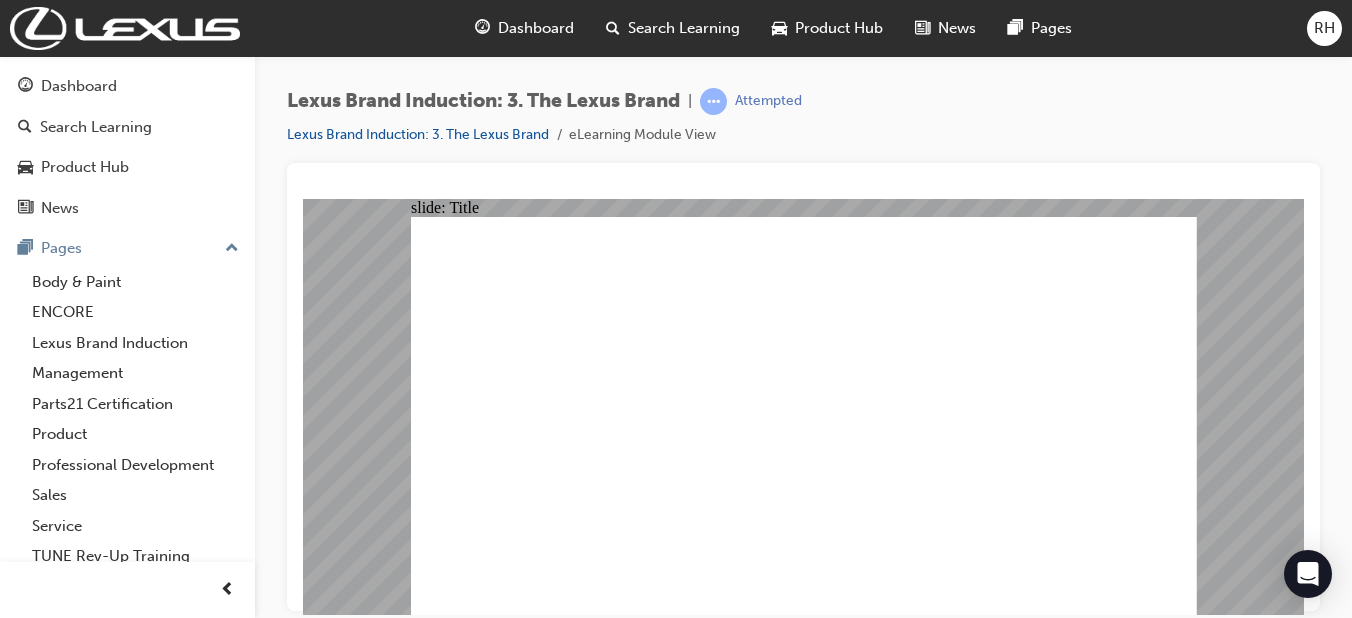 click 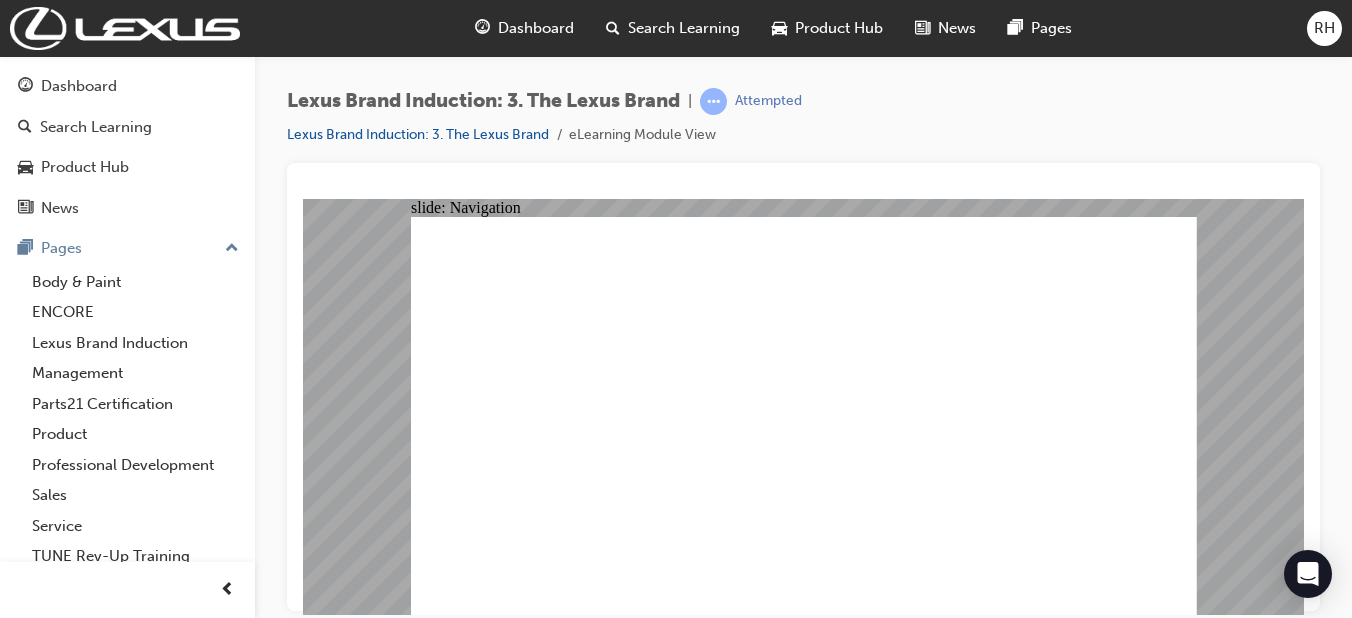 click 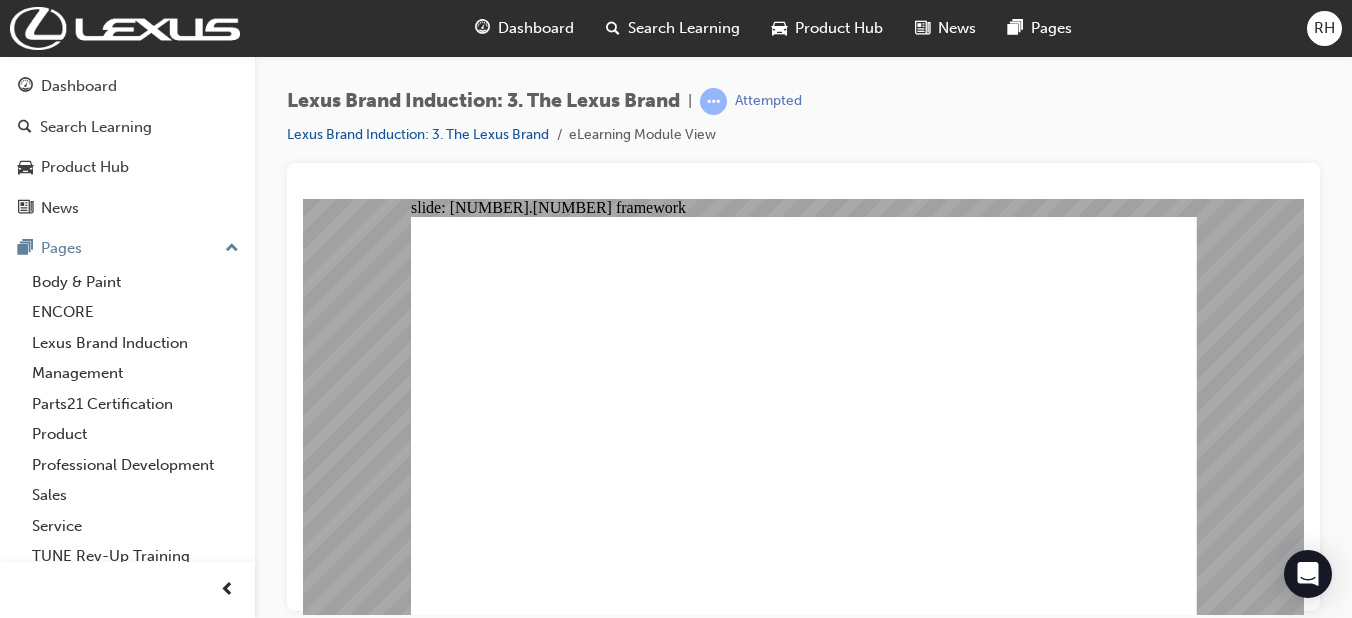 click 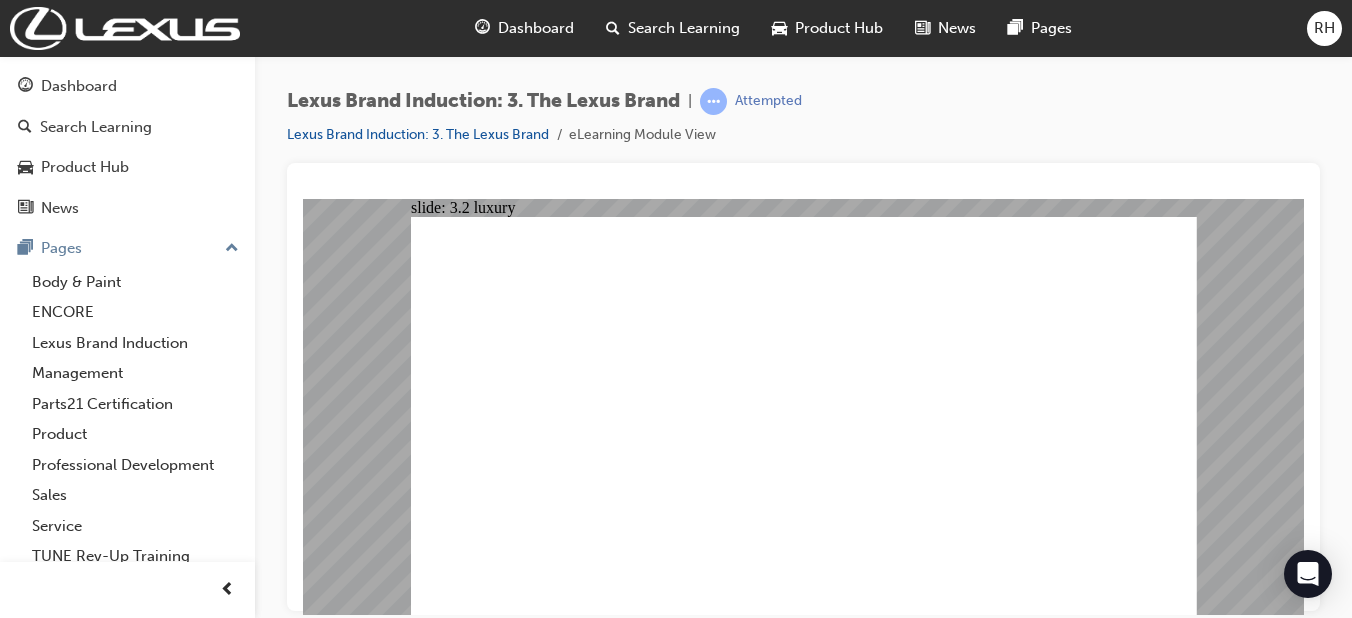 click on "Lexus Brand Induction: 3. The Lexus Brand | Attempted Lexus Brand Induction: 3. The Lexus Brand eLearning Module View" at bounding box center (803, 312) 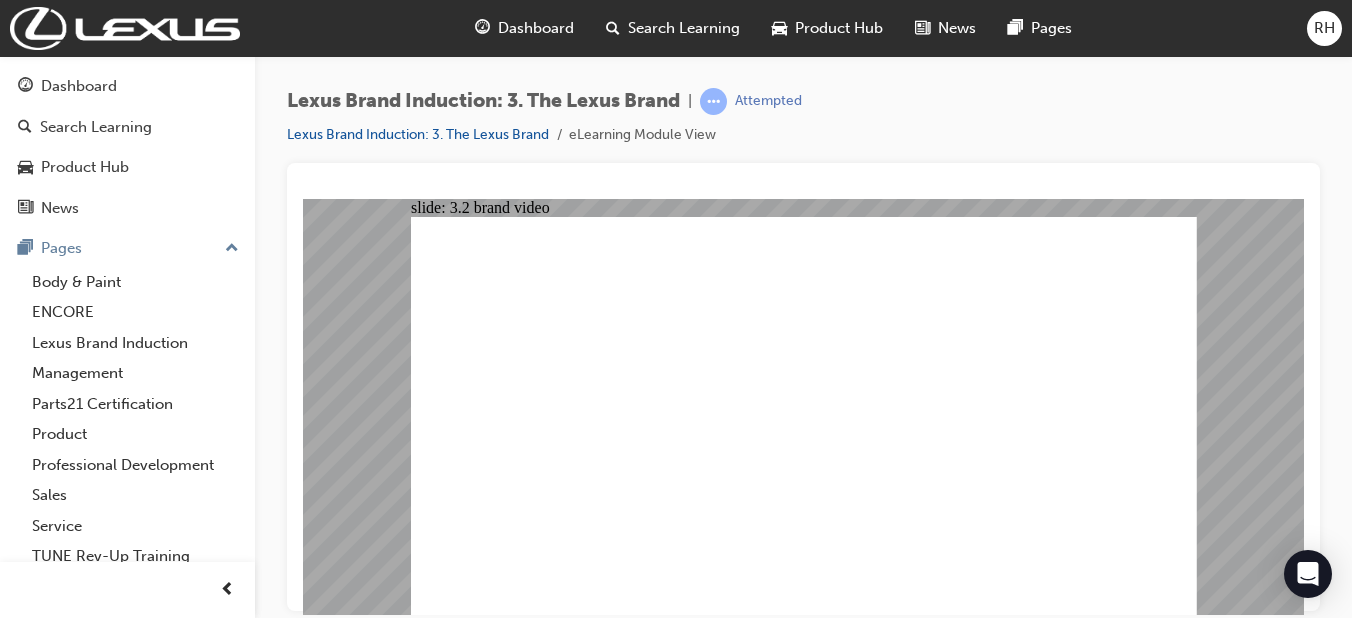 scroll, scrollTop: 0, scrollLeft: 0, axis: both 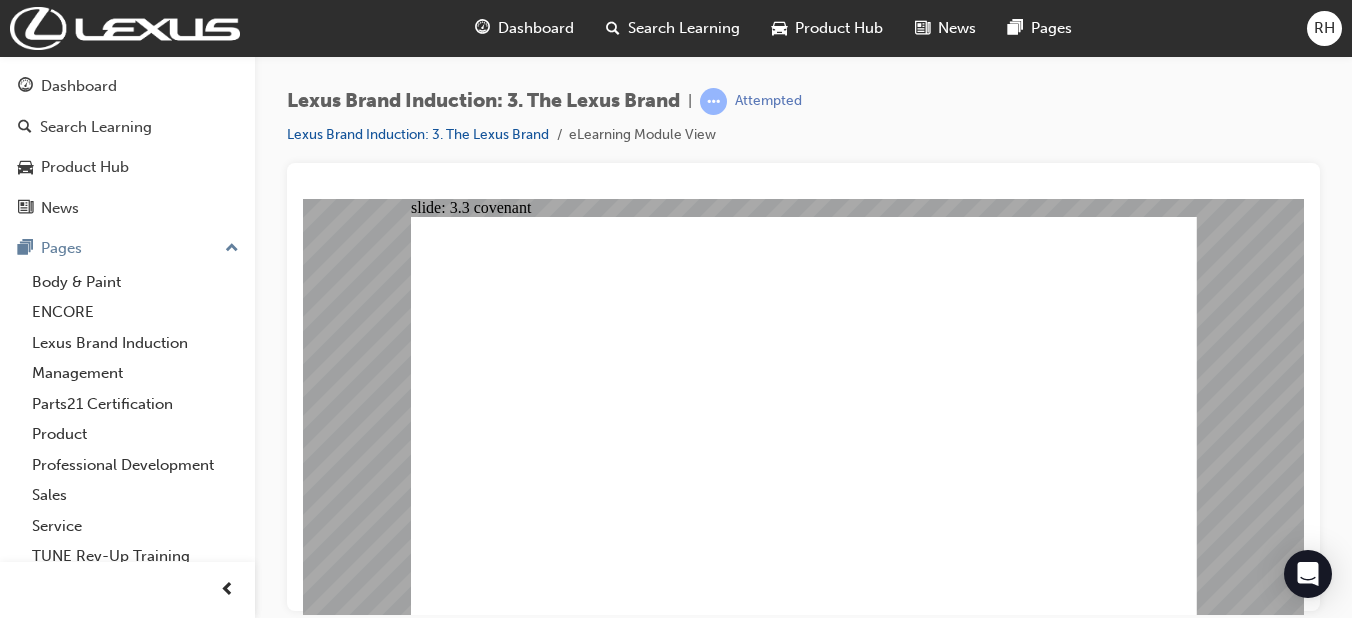 click 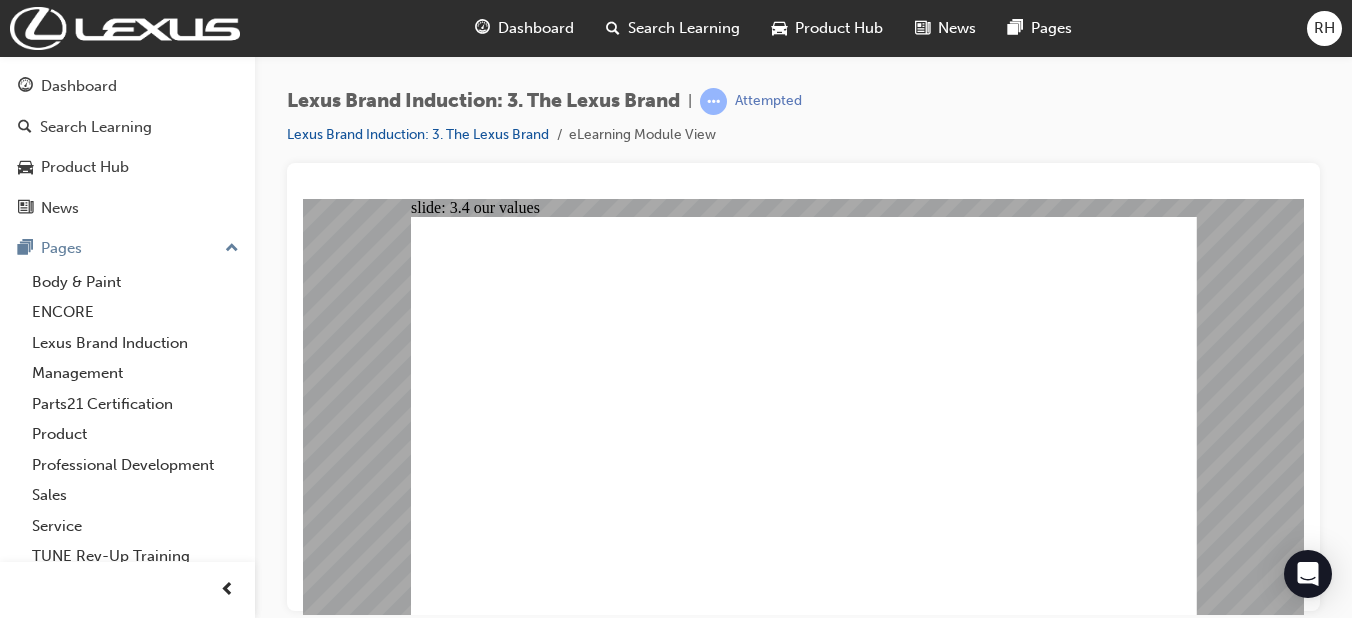 click 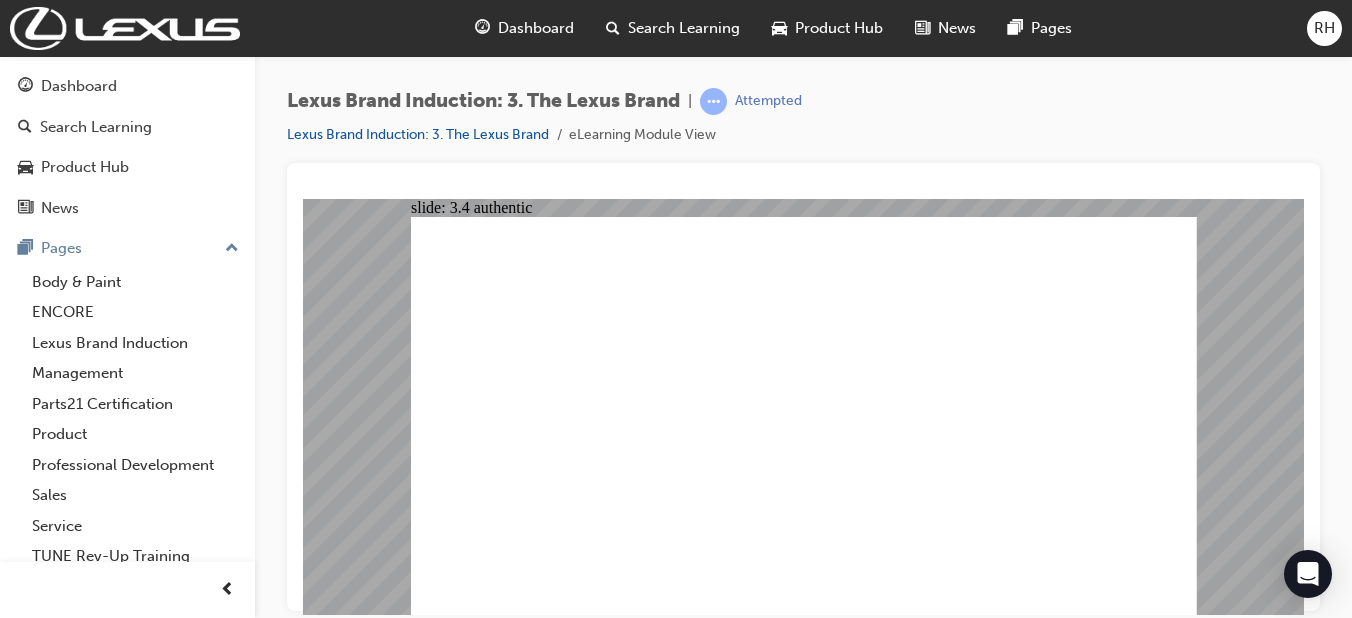 click 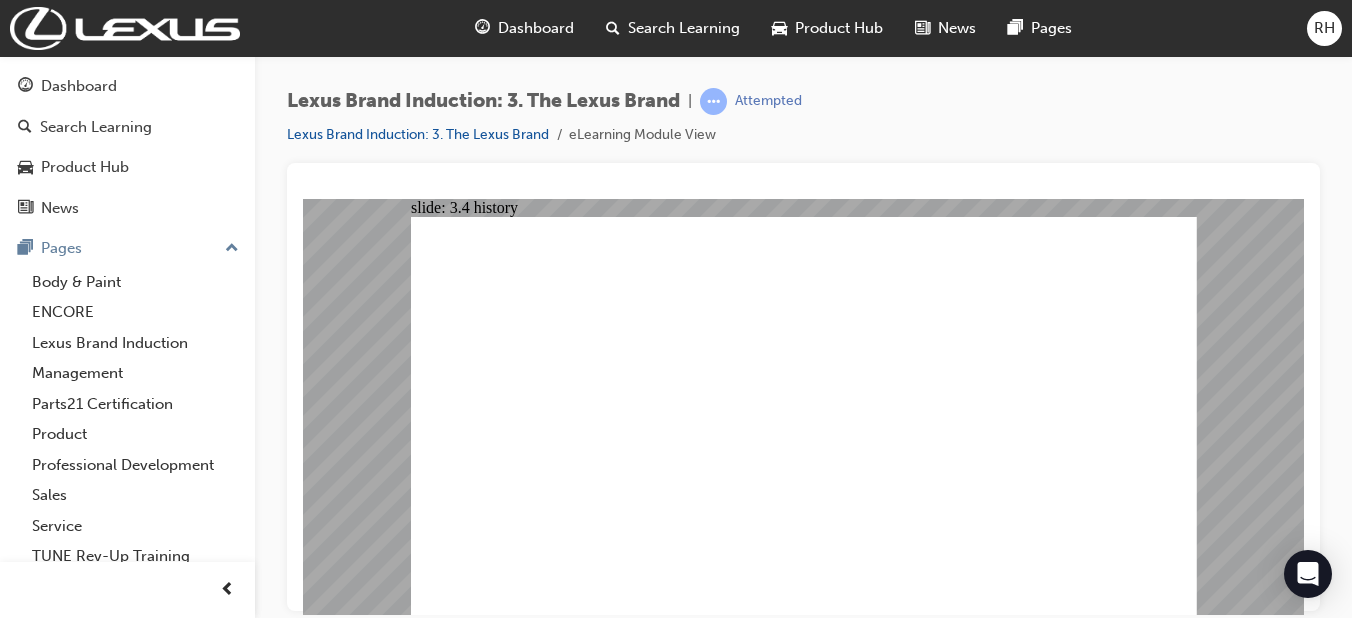 click 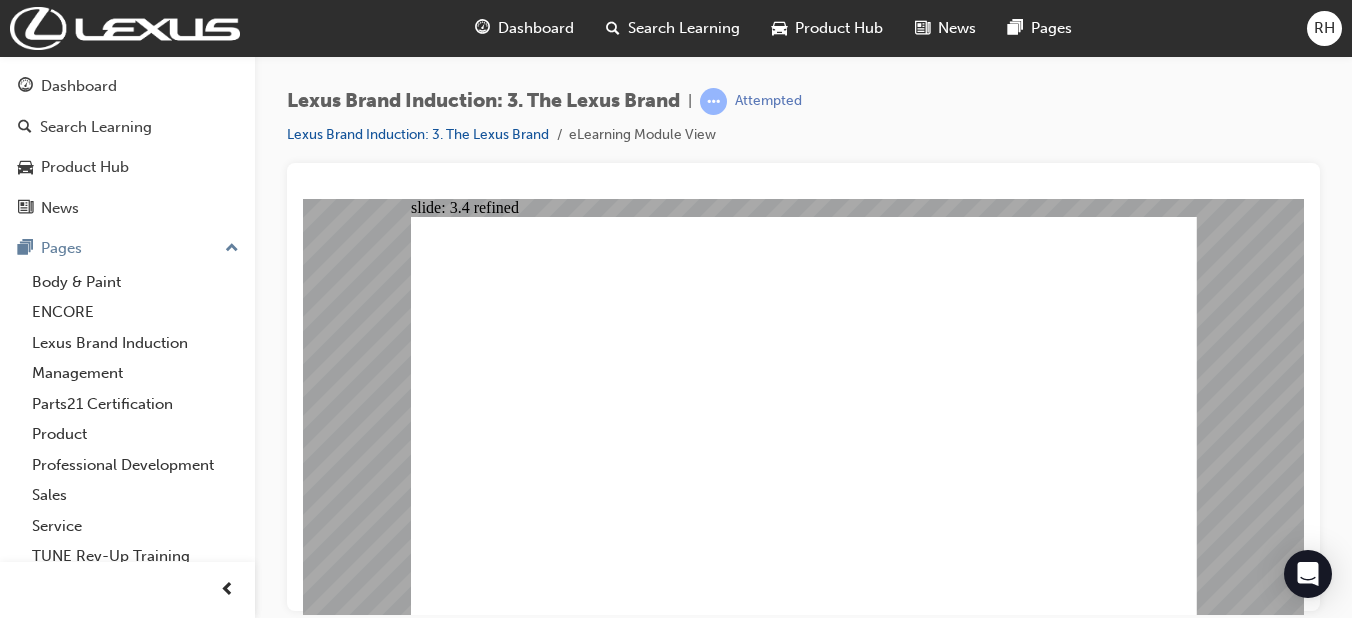 click 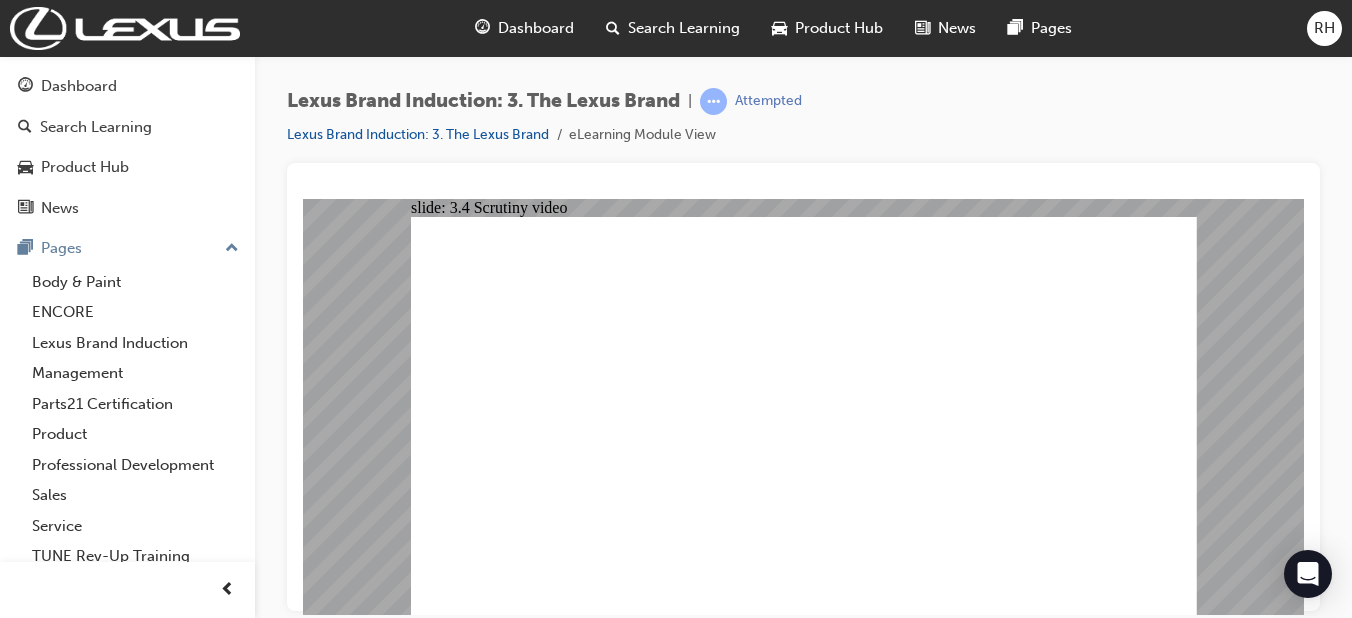 scroll, scrollTop: 0, scrollLeft: 0, axis: both 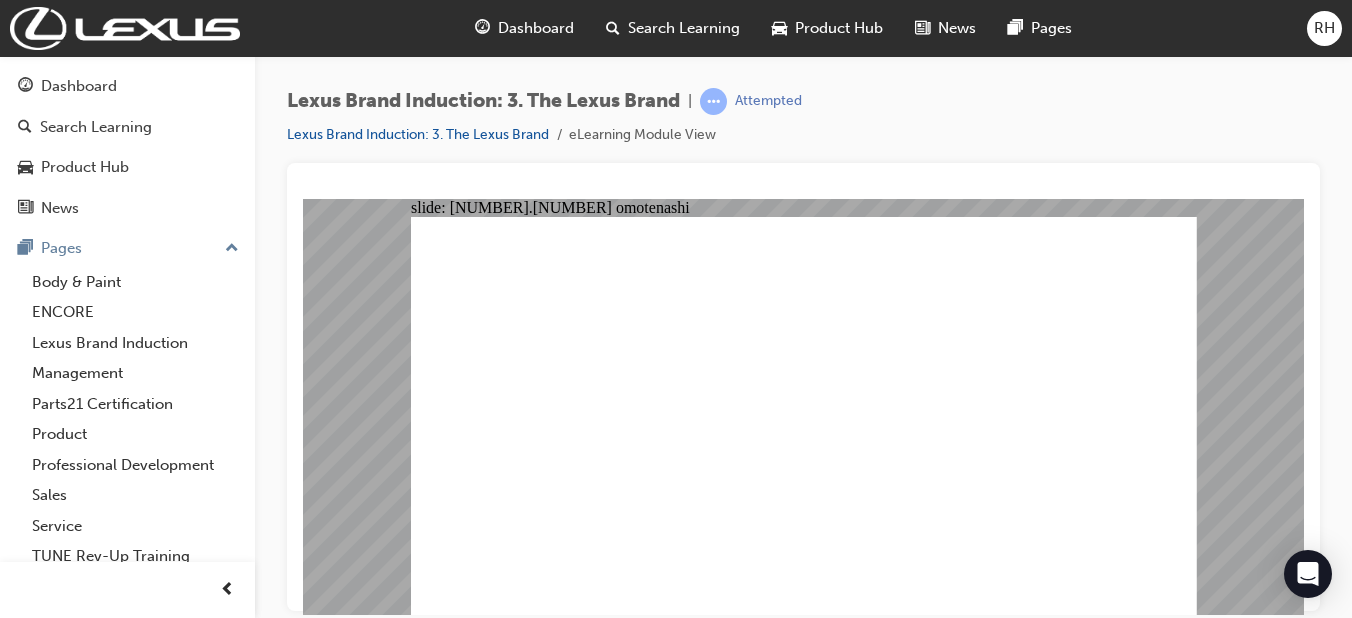click 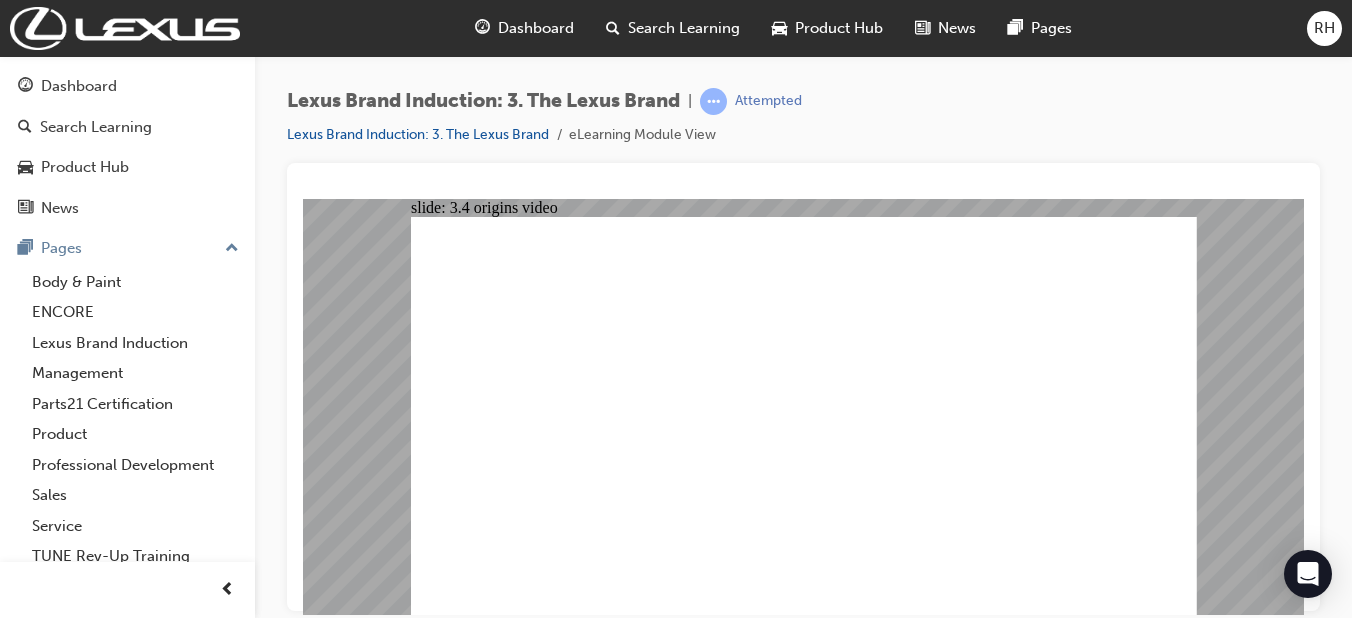 click 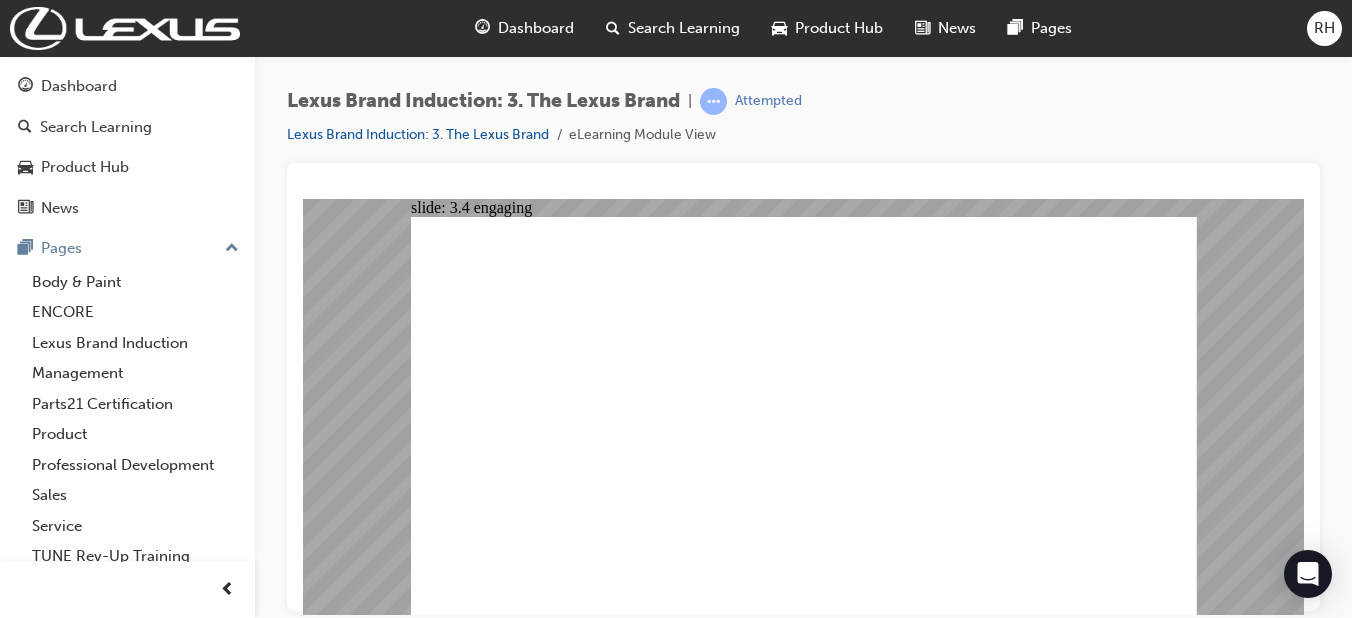 click 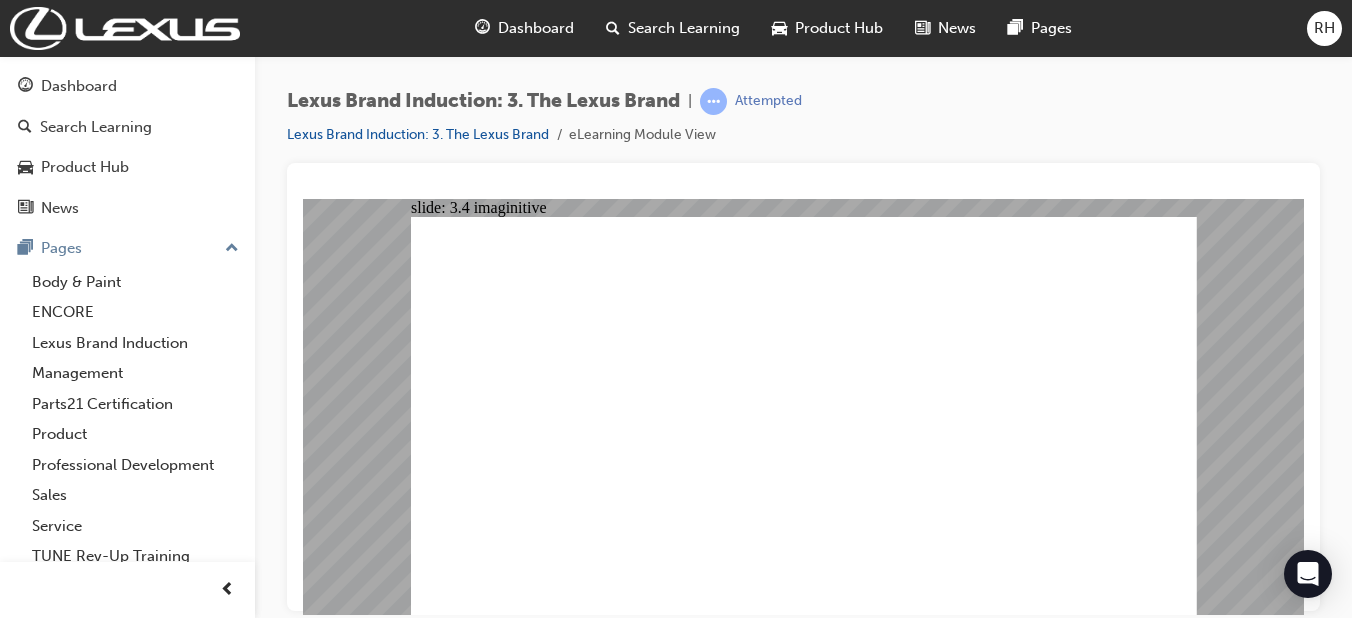 click 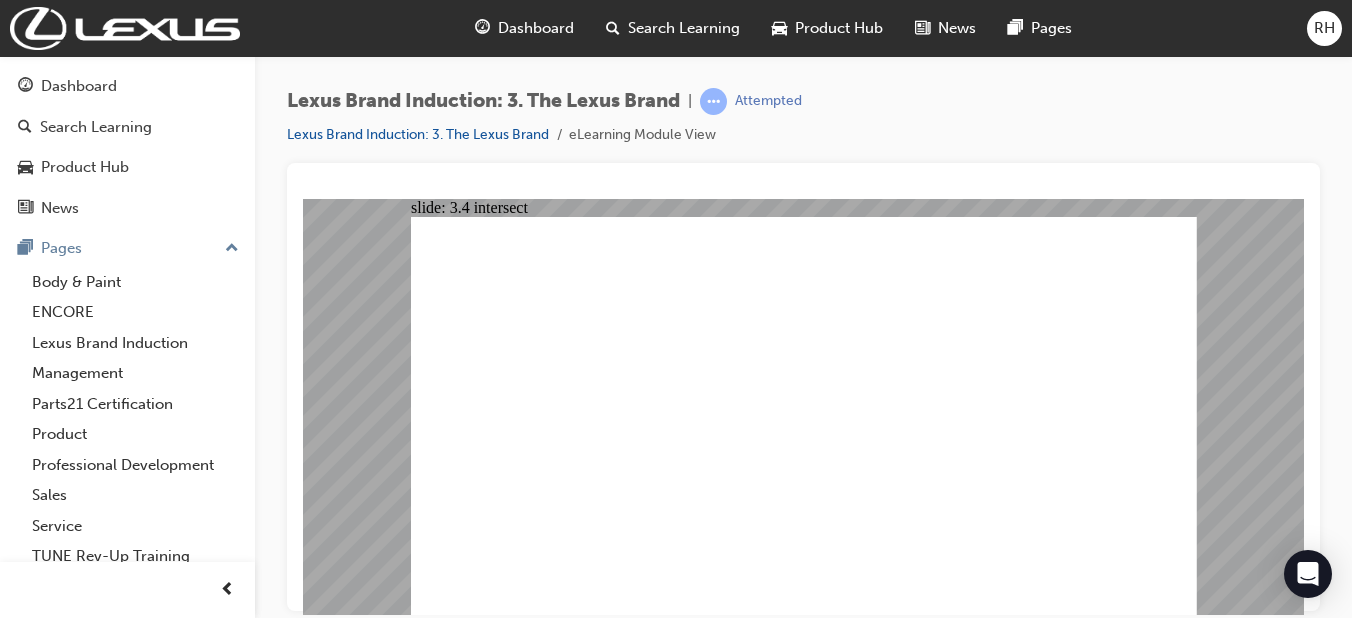 click 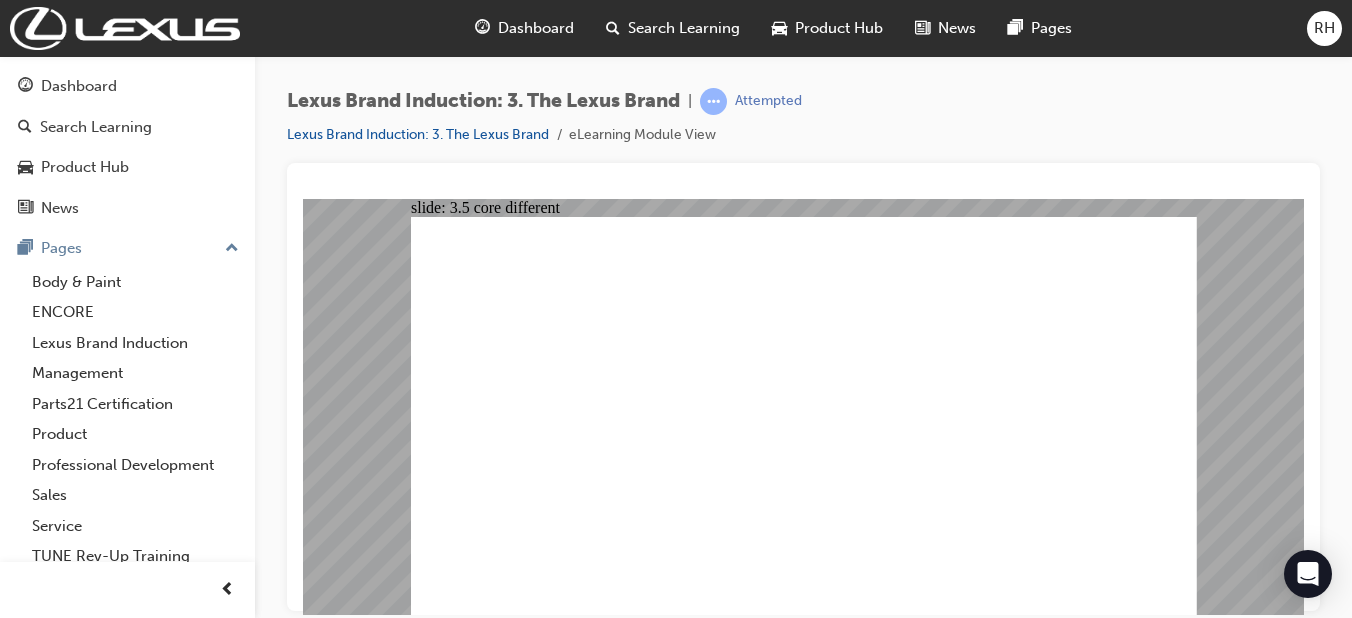 click 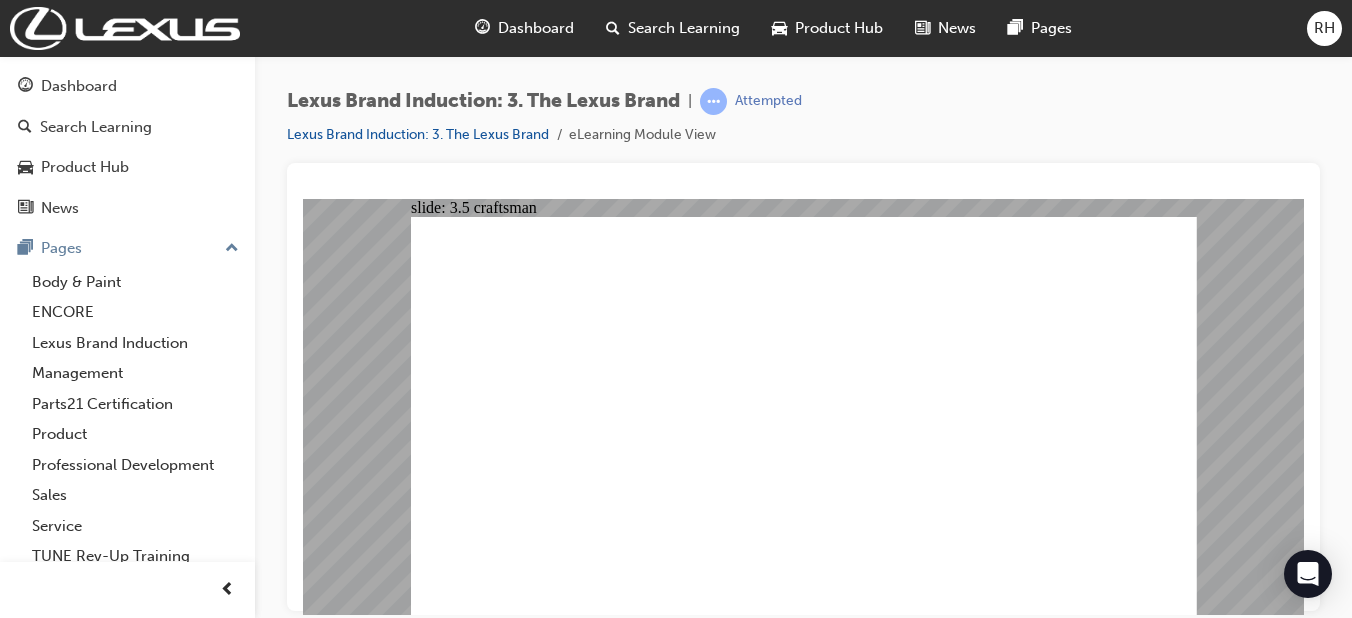 click 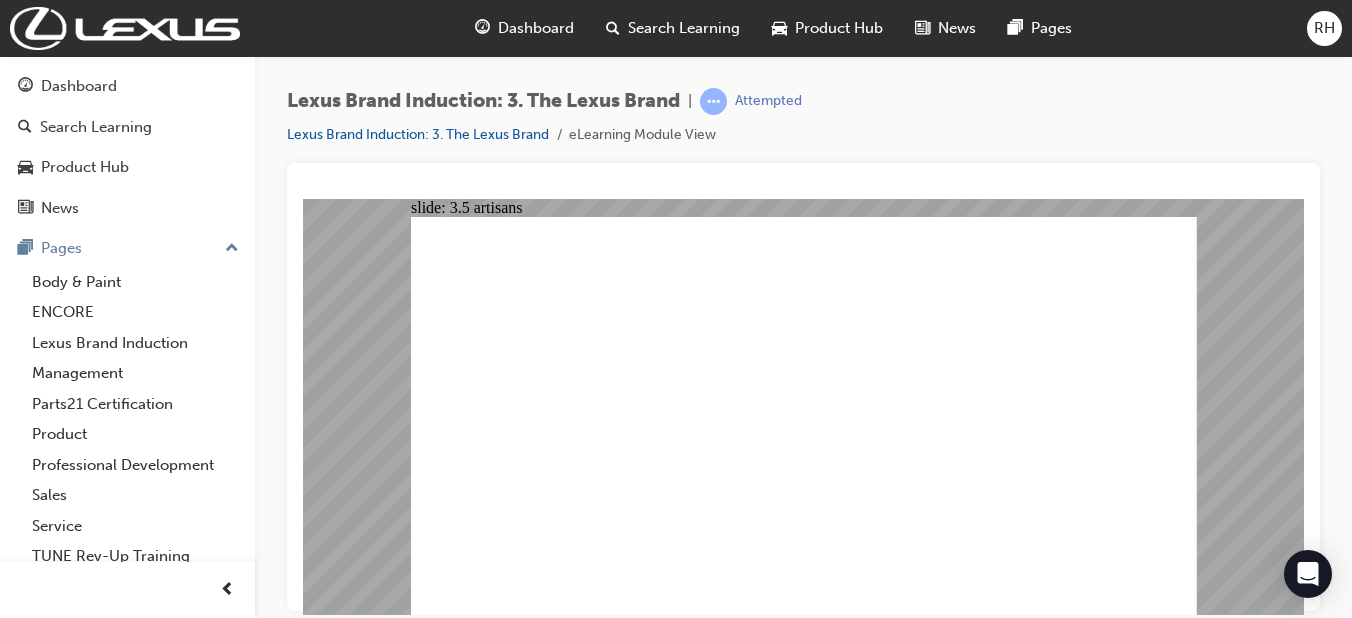 click 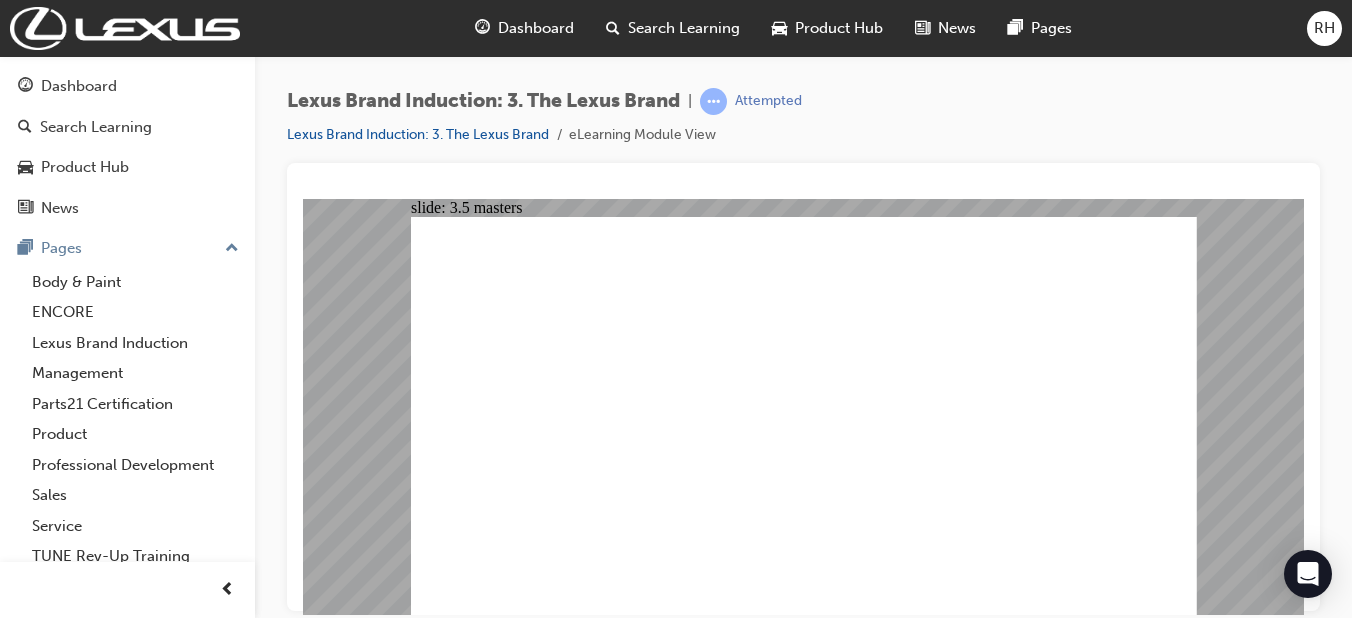 click 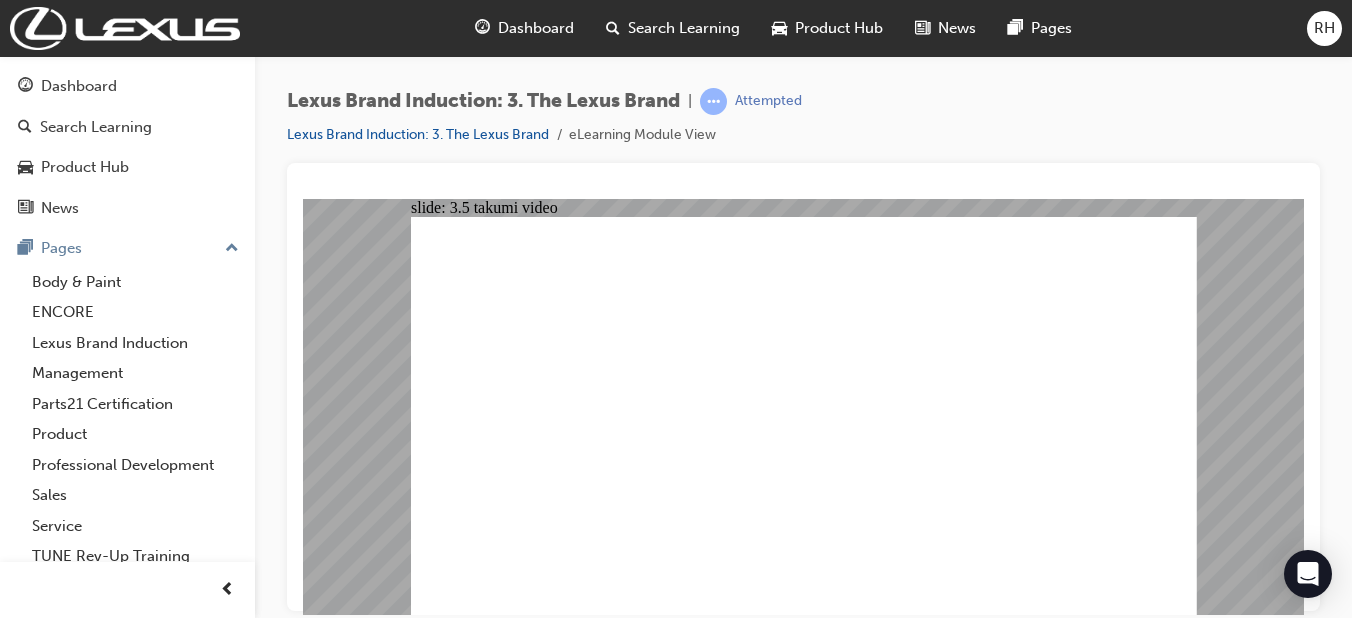 click 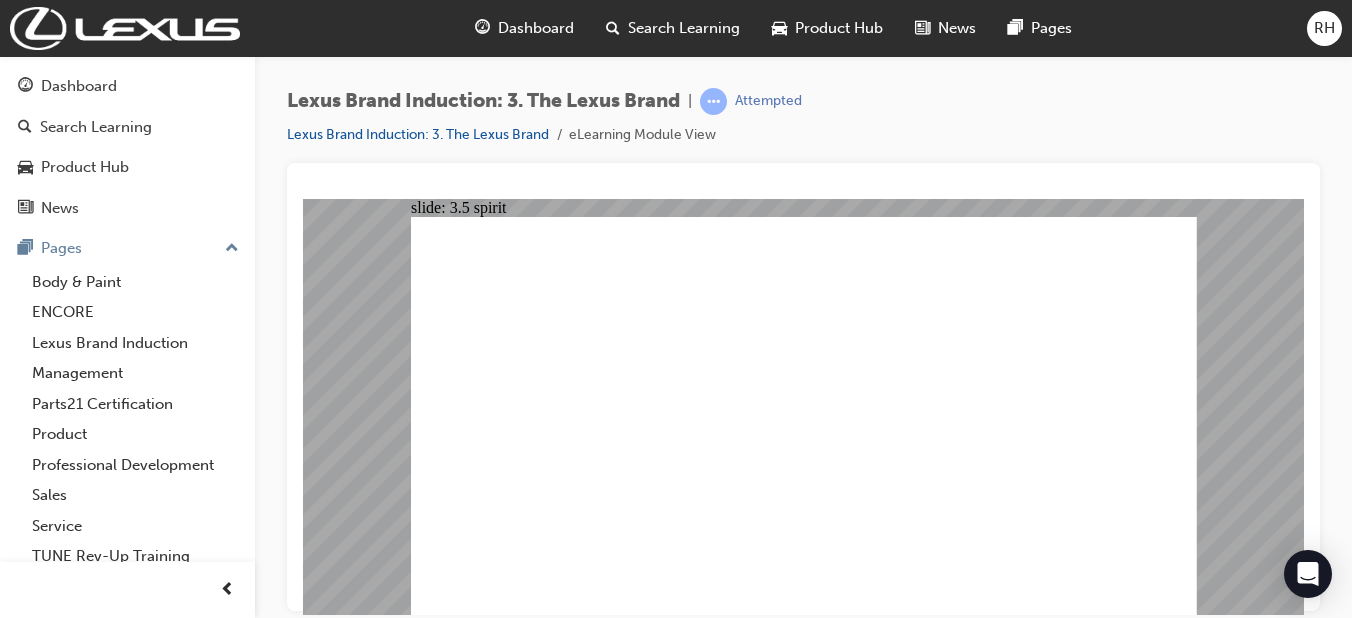 click 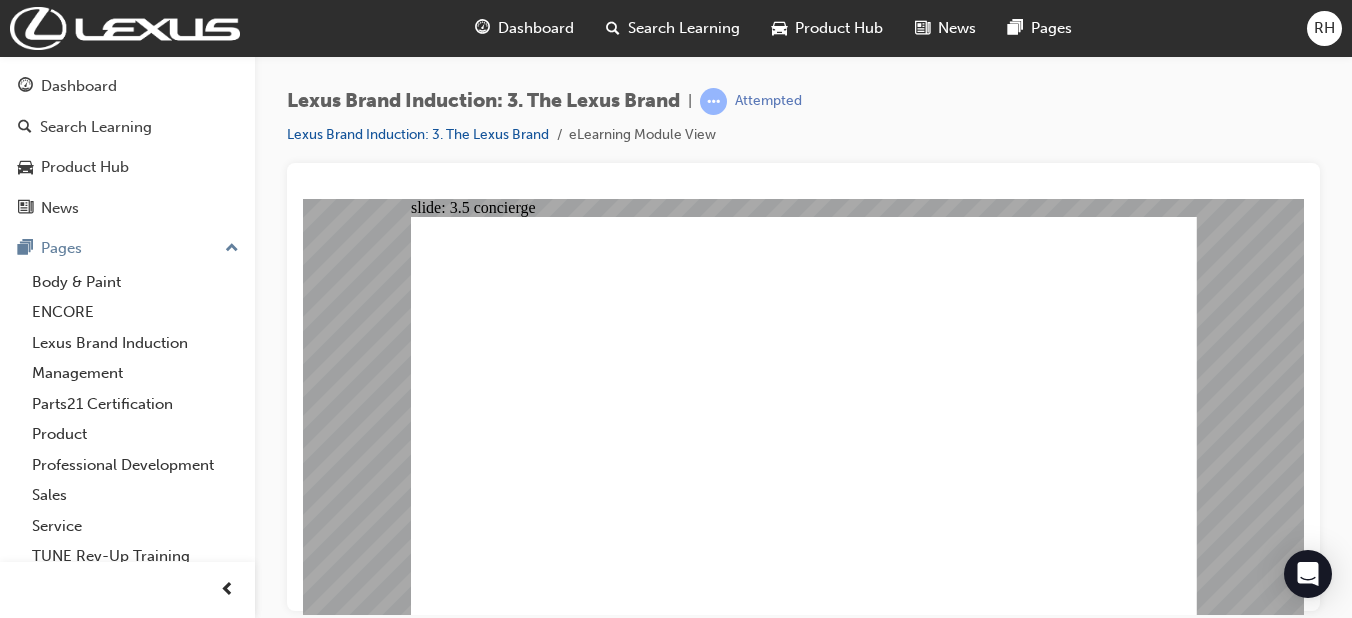 click 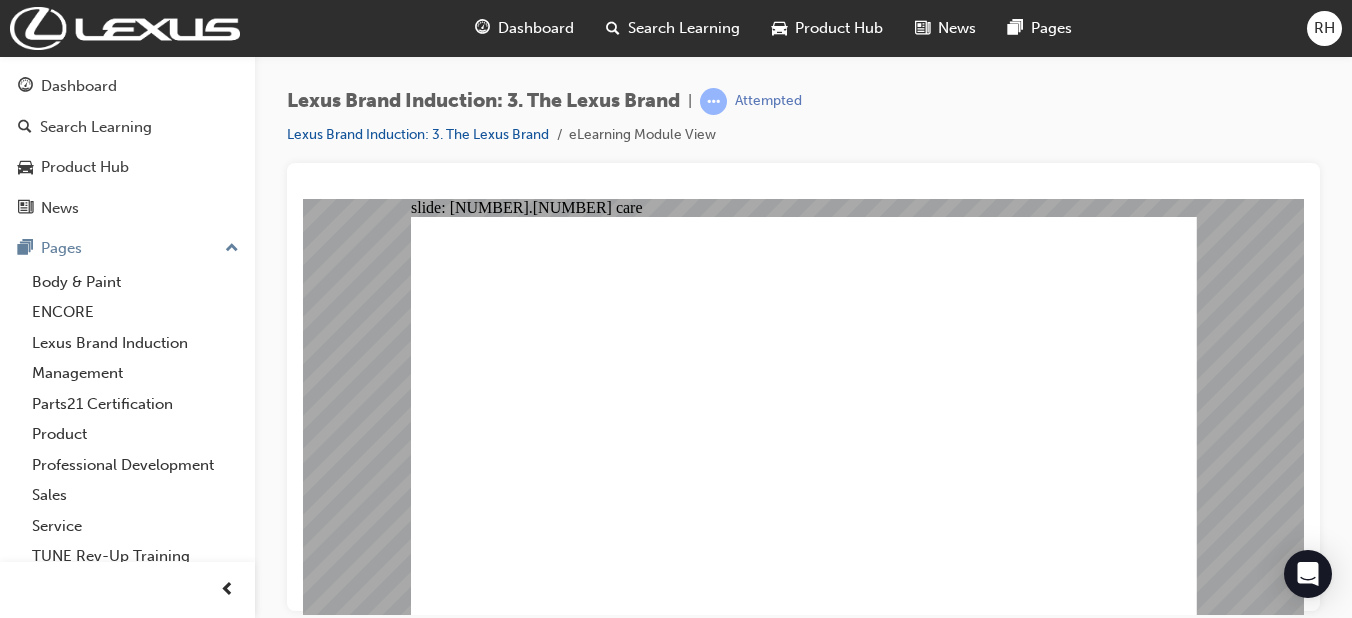 click 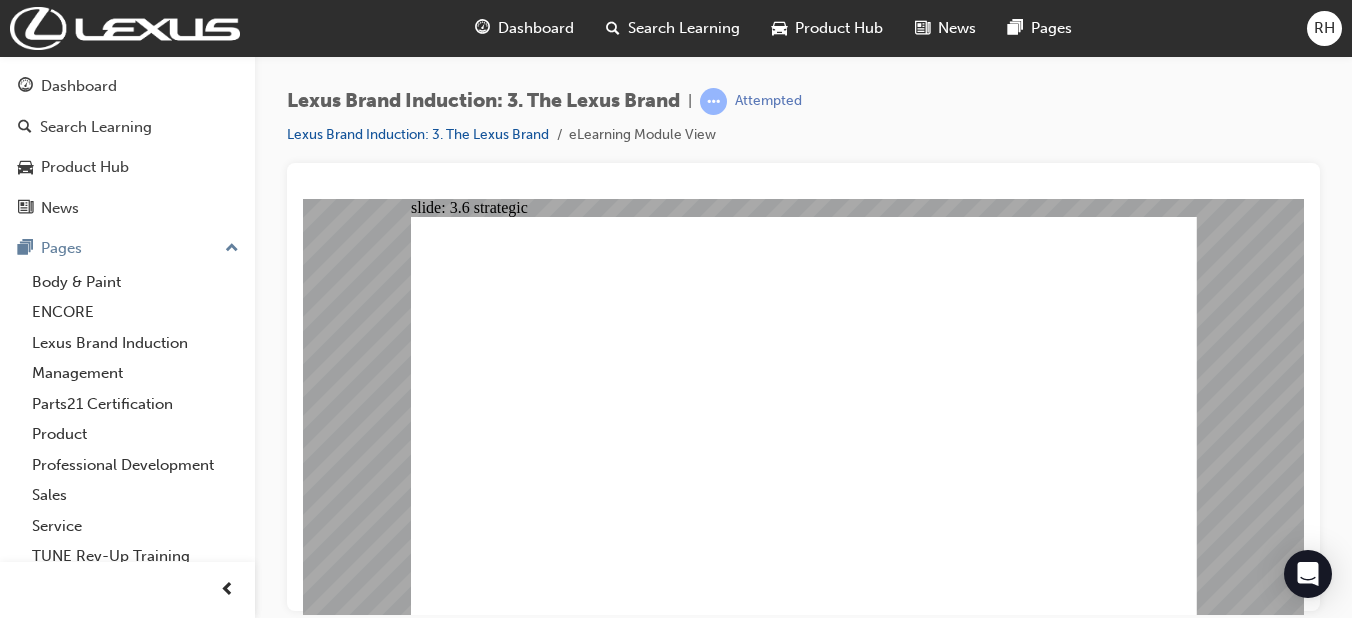 click 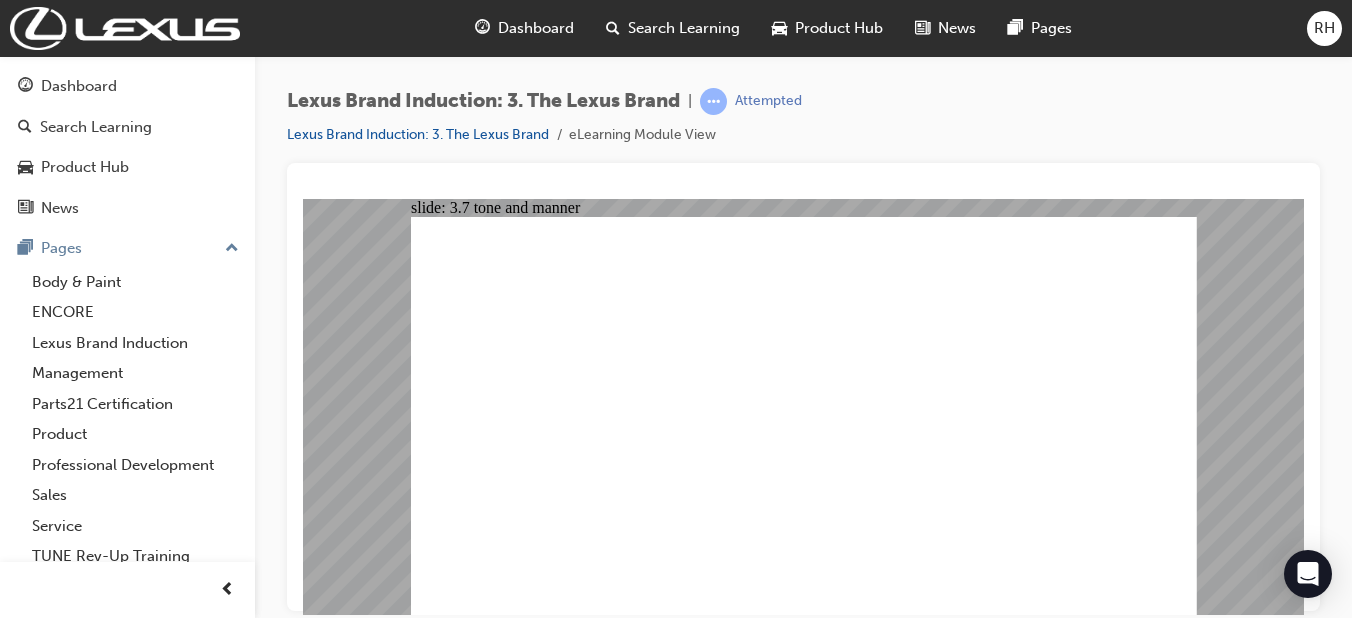 click 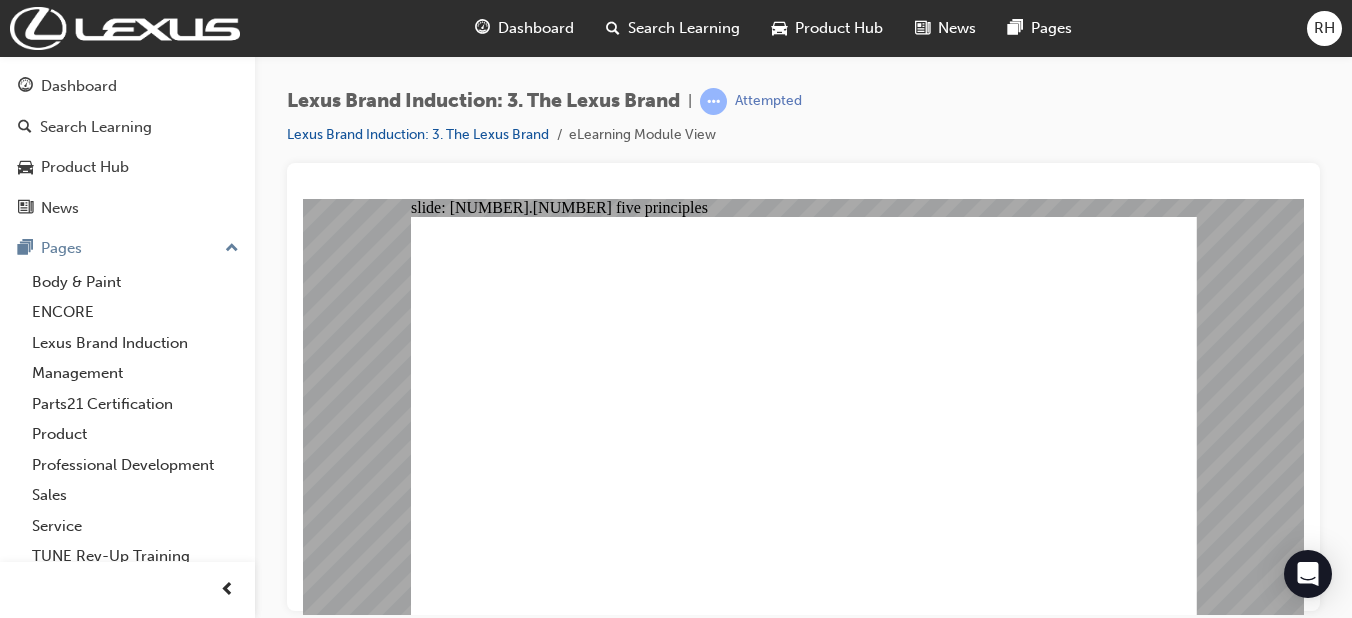 click 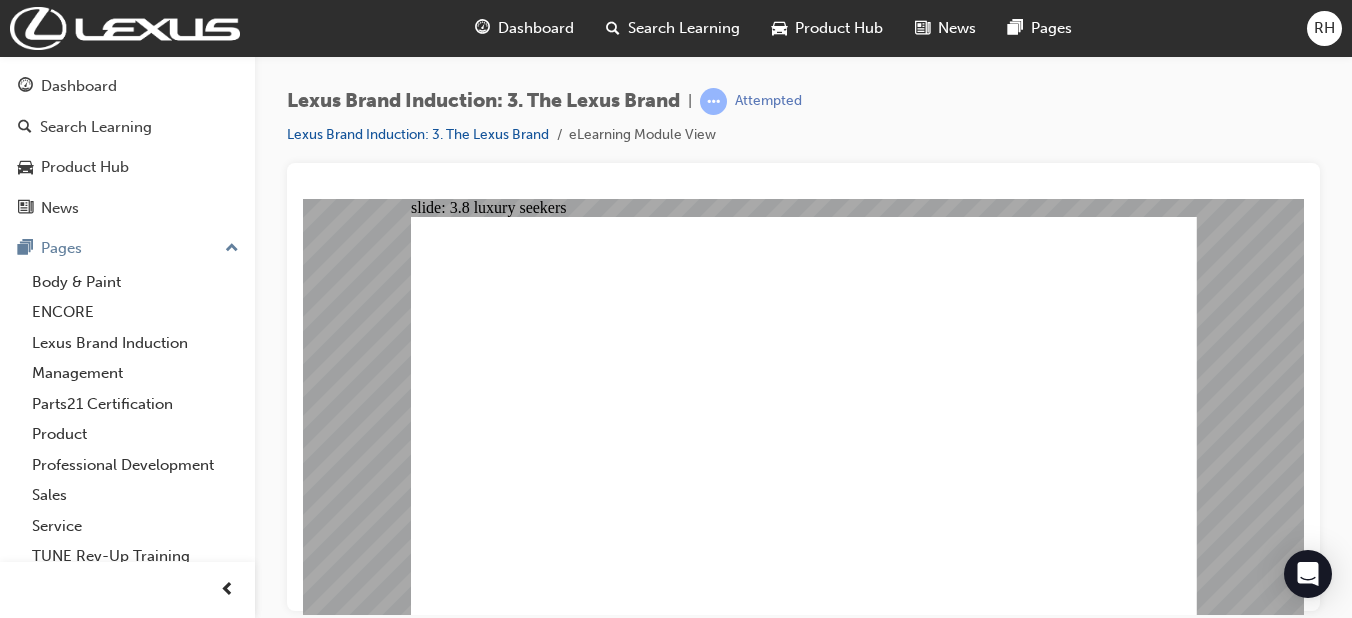click 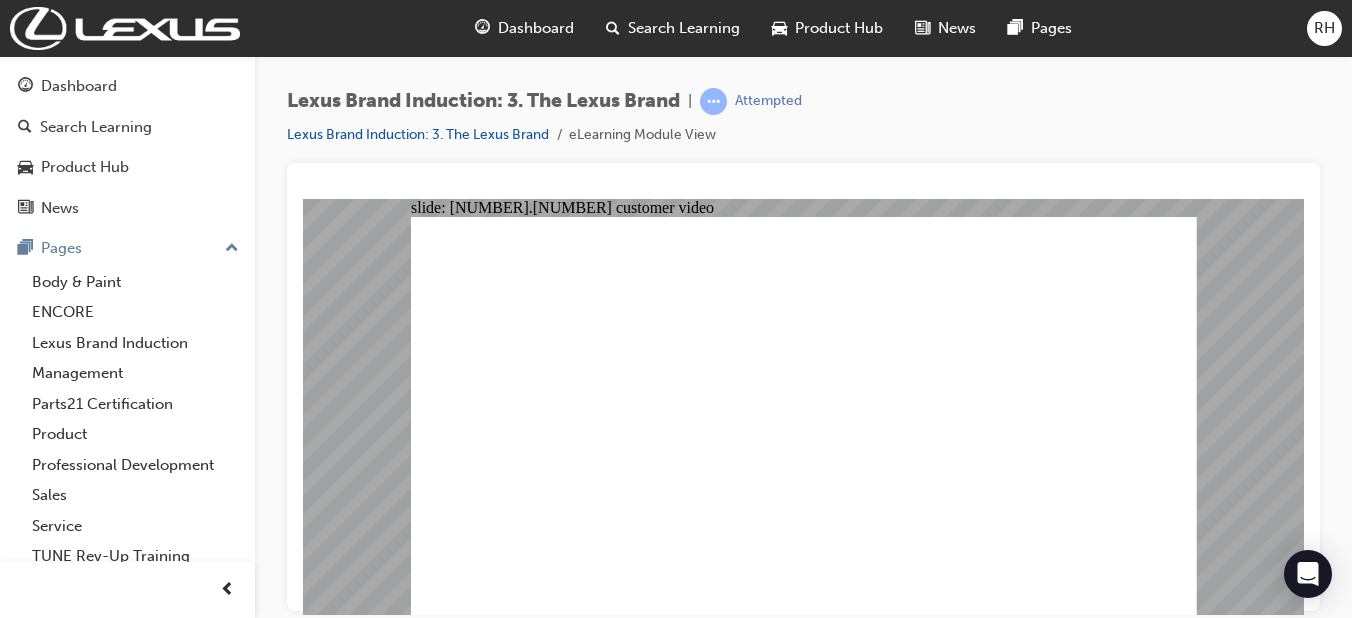 scroll, scrollTop: 0, scrollLeft: 0, axis: both 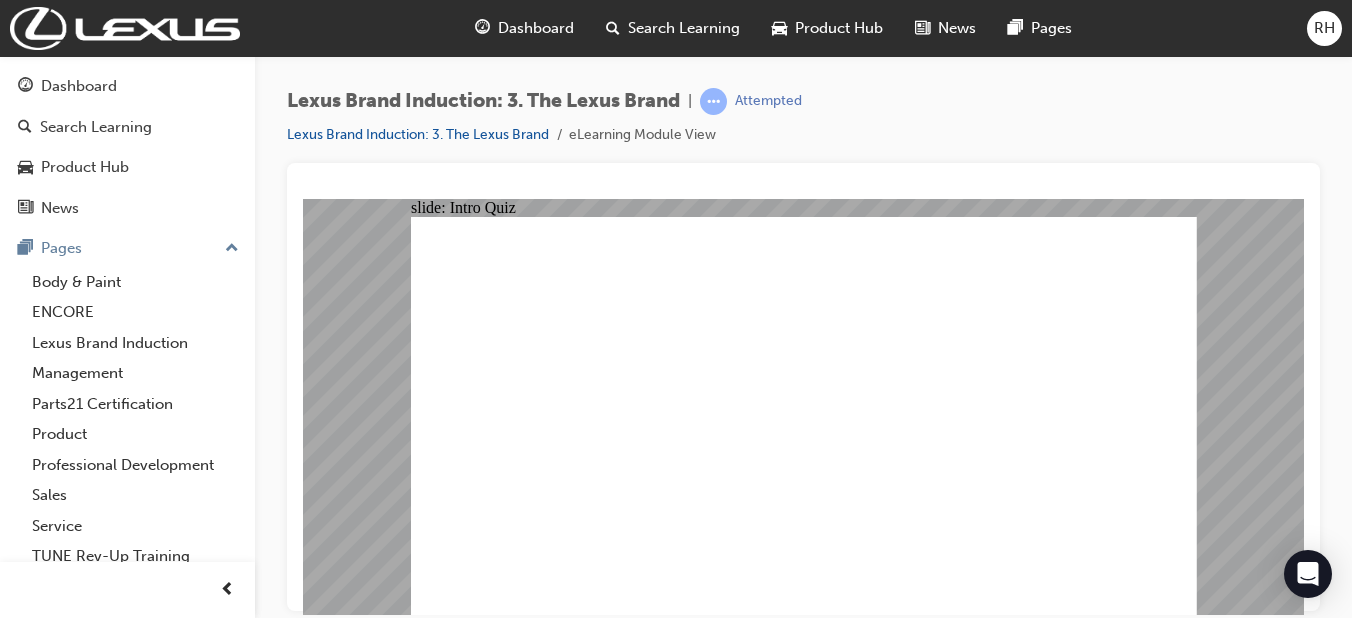 click 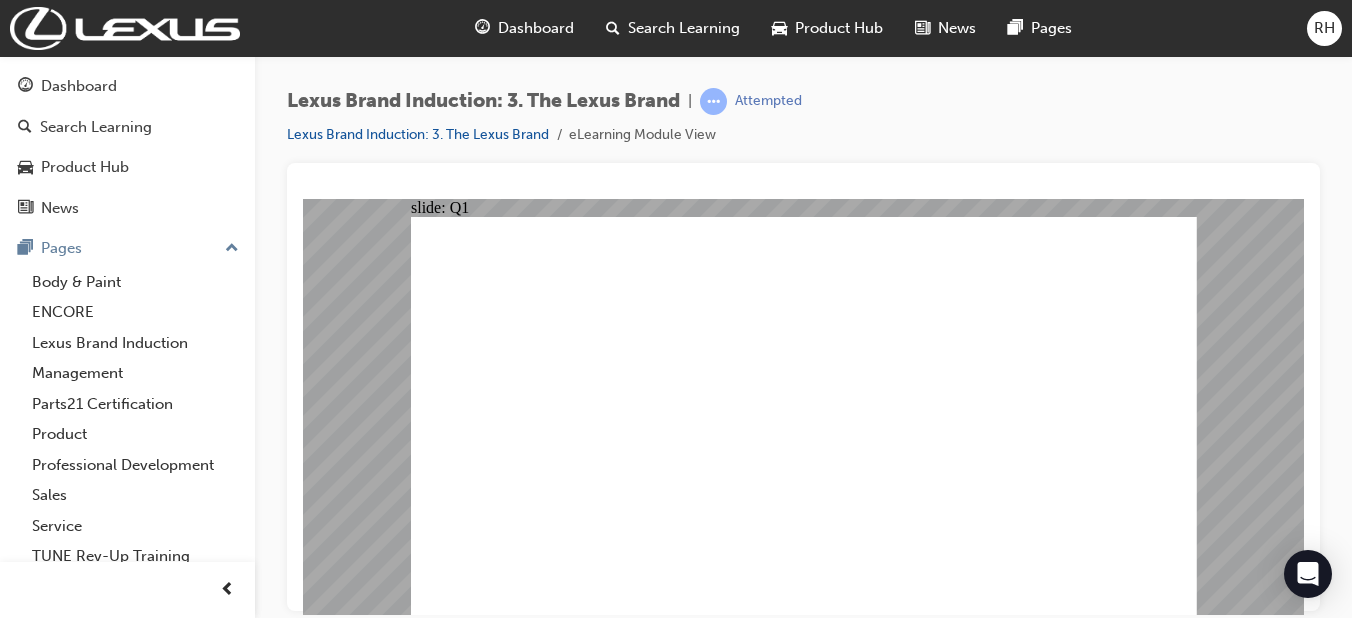 click 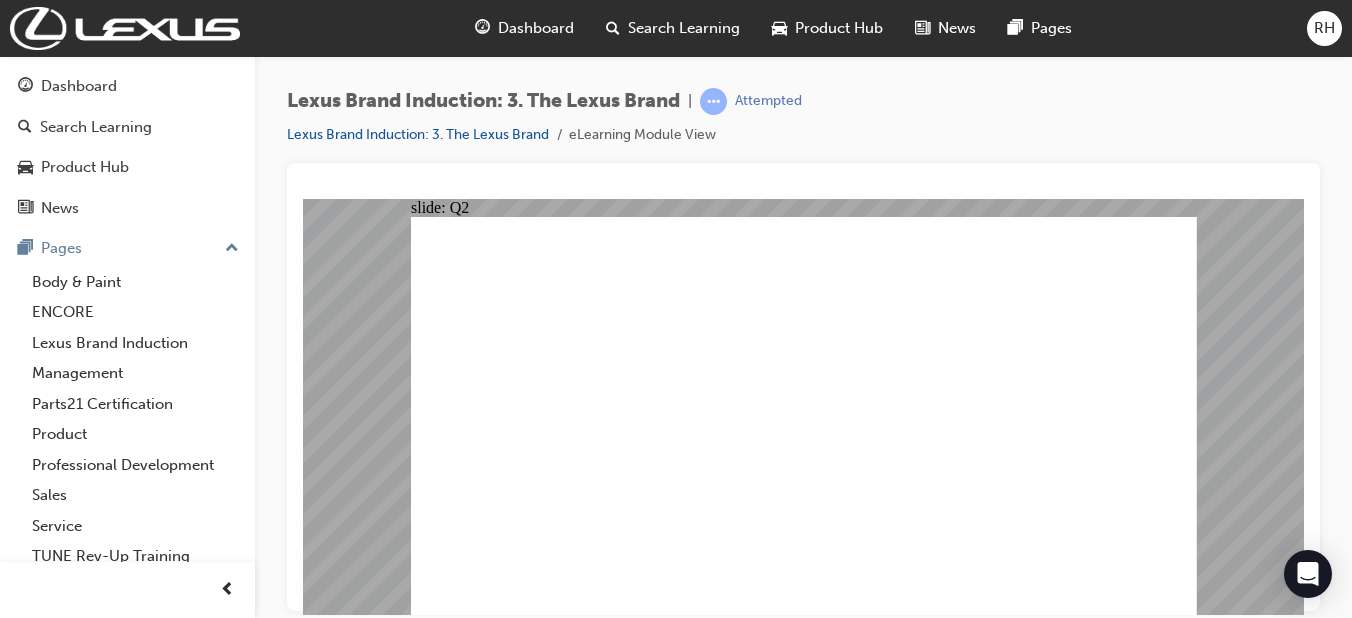 click 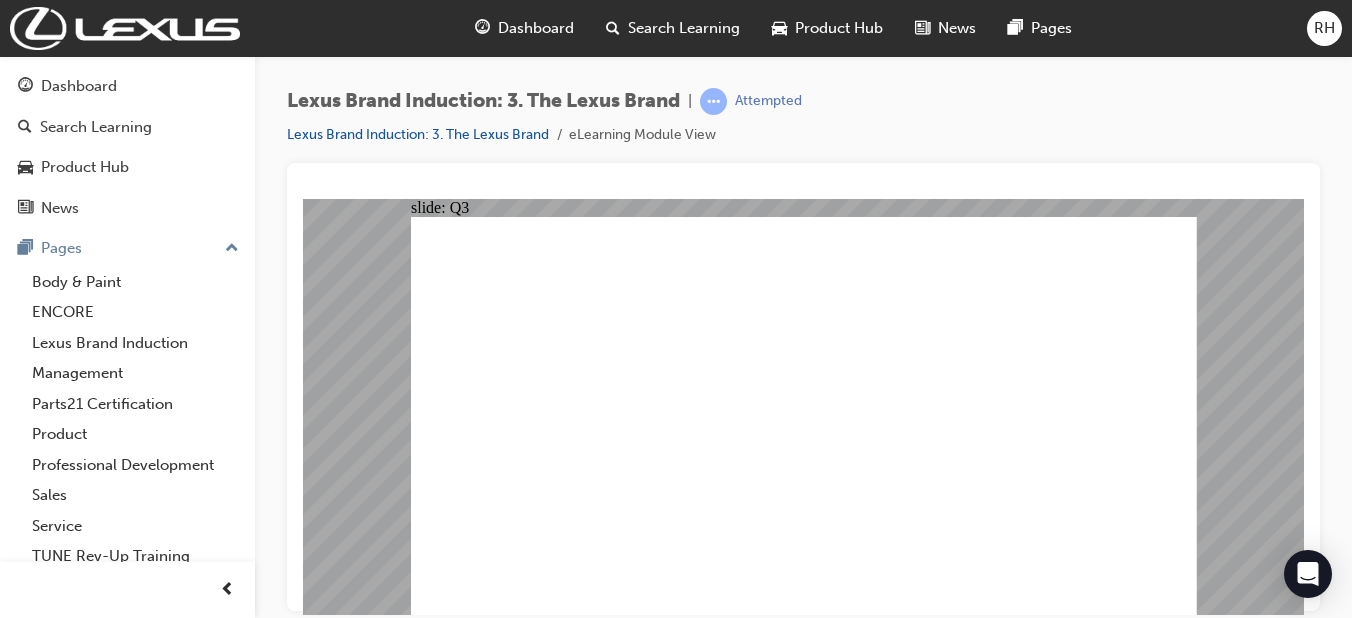 click 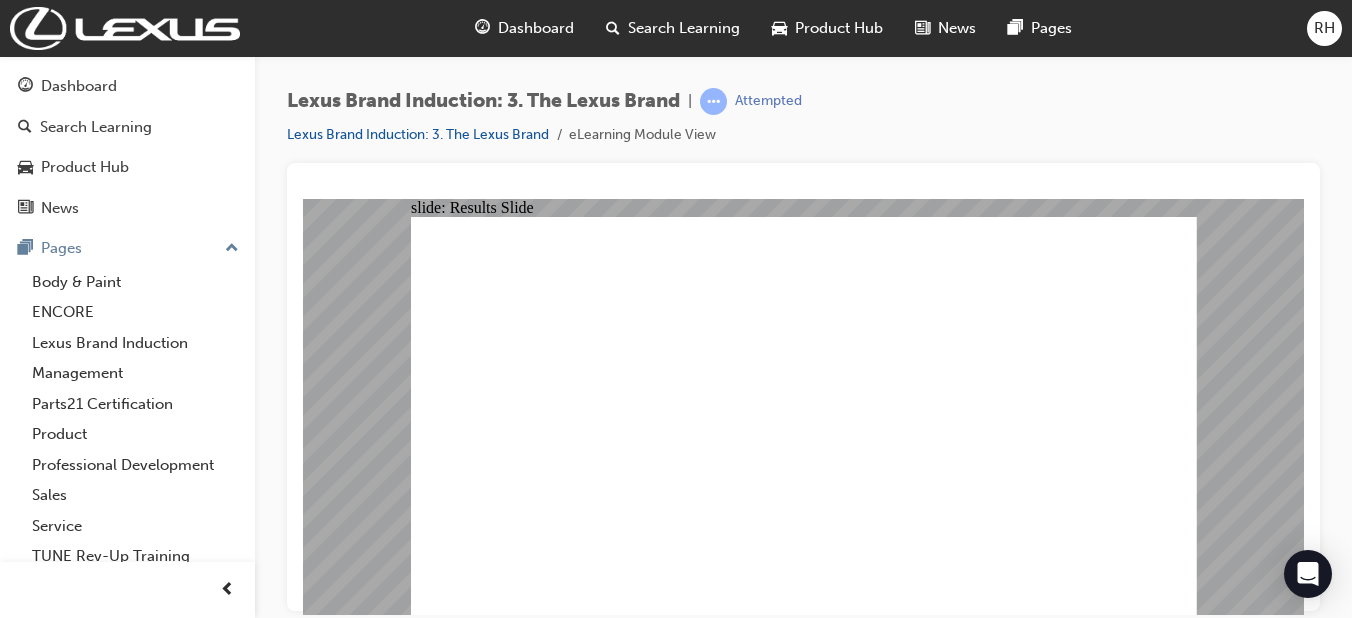 click 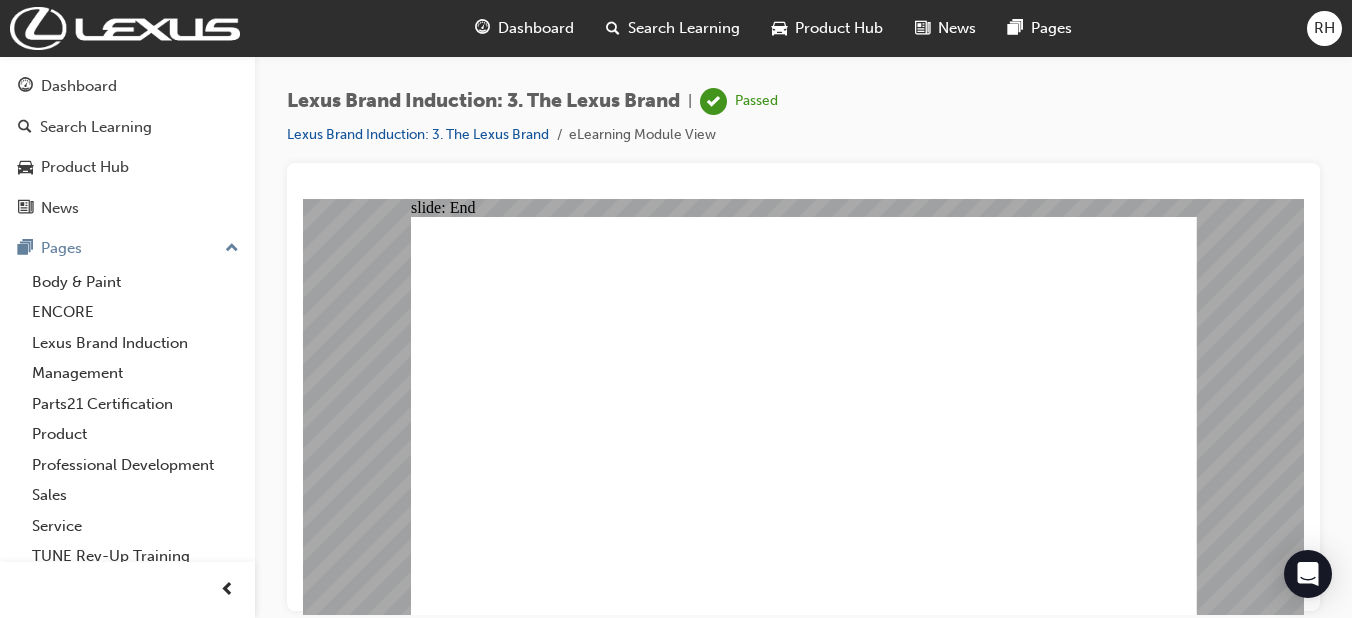 click at bounding box center (804, 1356) 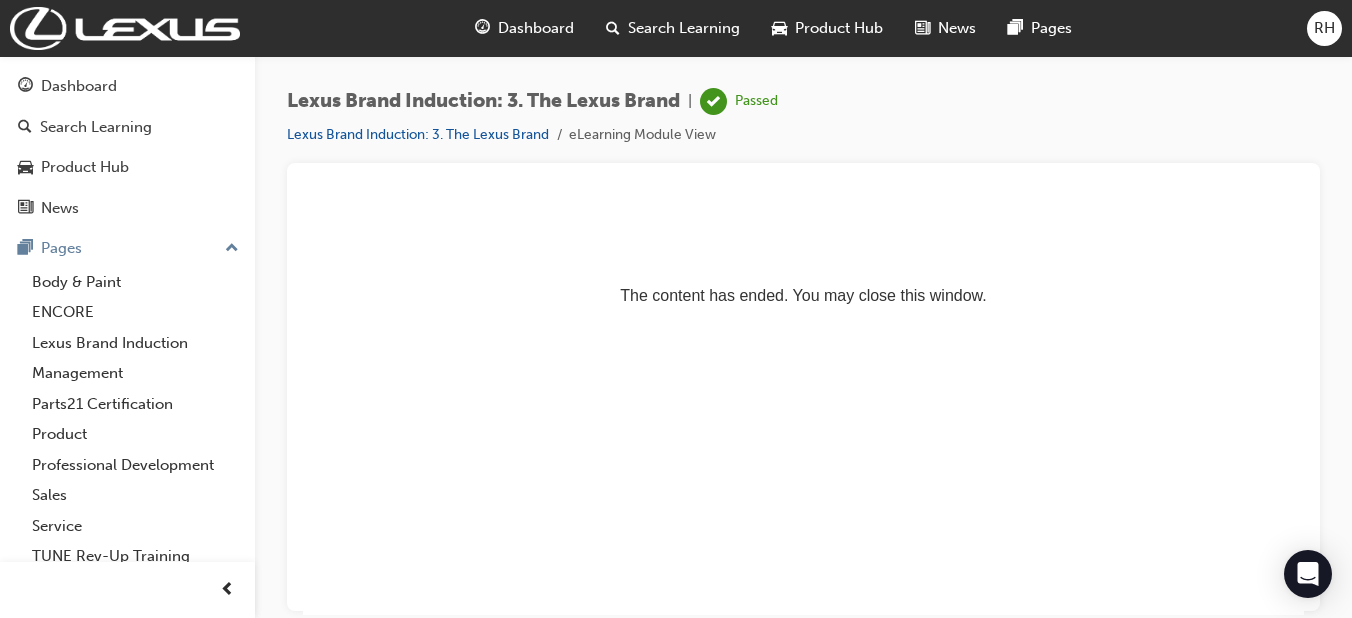 scroll, scrollTop: 0, scrollLeft: 0, axis: both 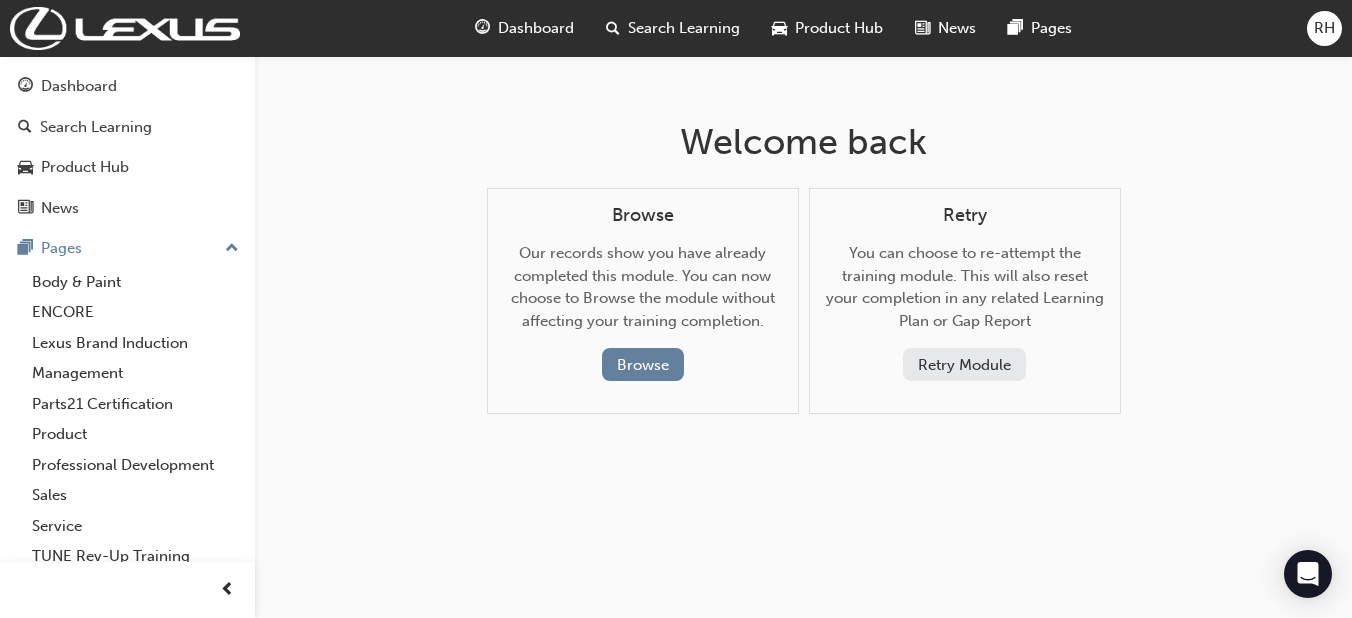 click on "Dashboard" at bounding box center [127, 86] 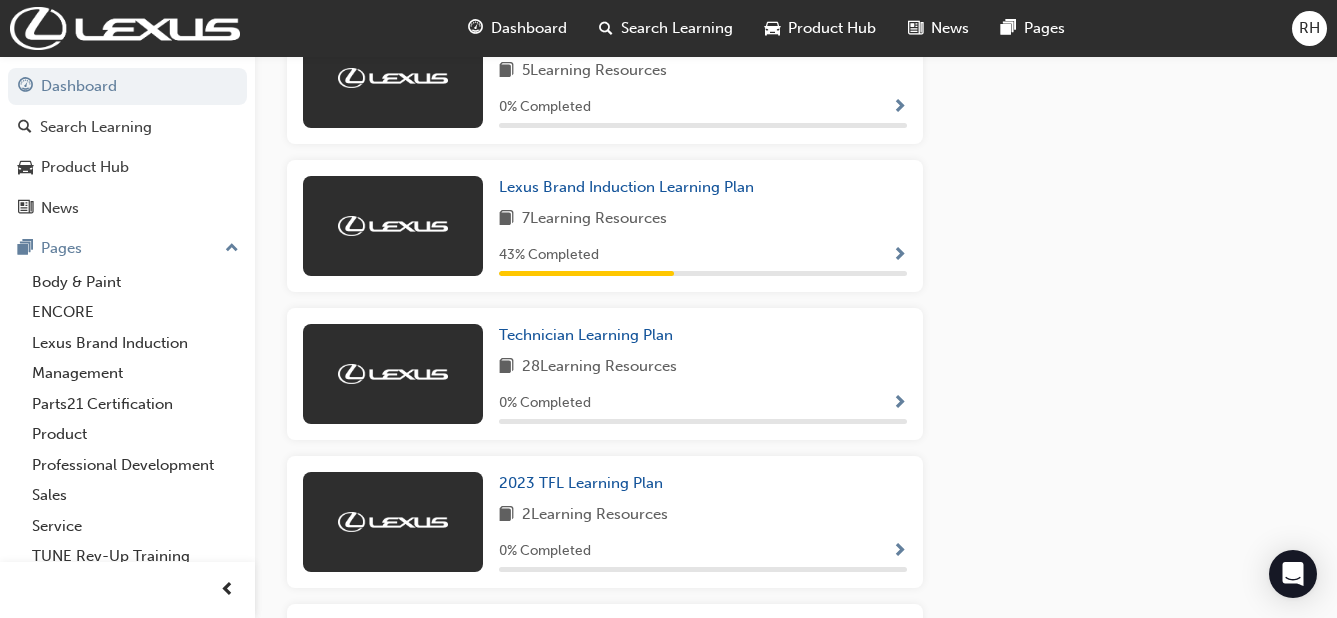 scroll, scrollTop: 1731, scrollLeft: 0, axis: vertical 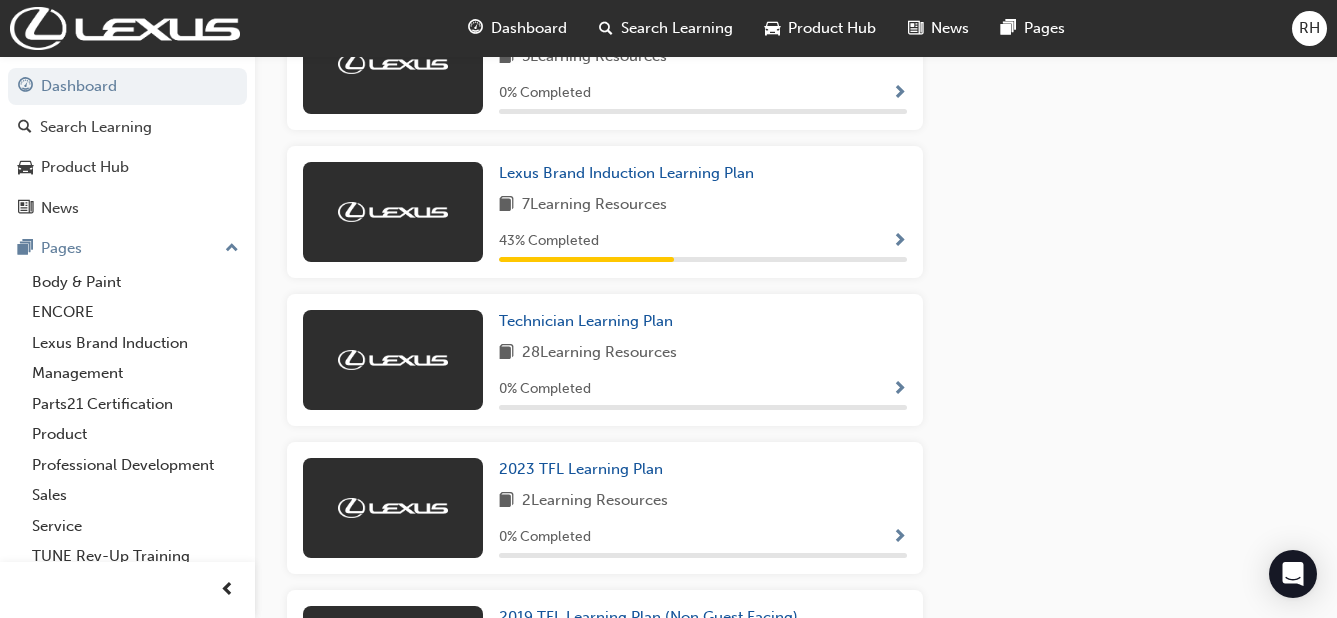 click at bounding box center [899, 242] 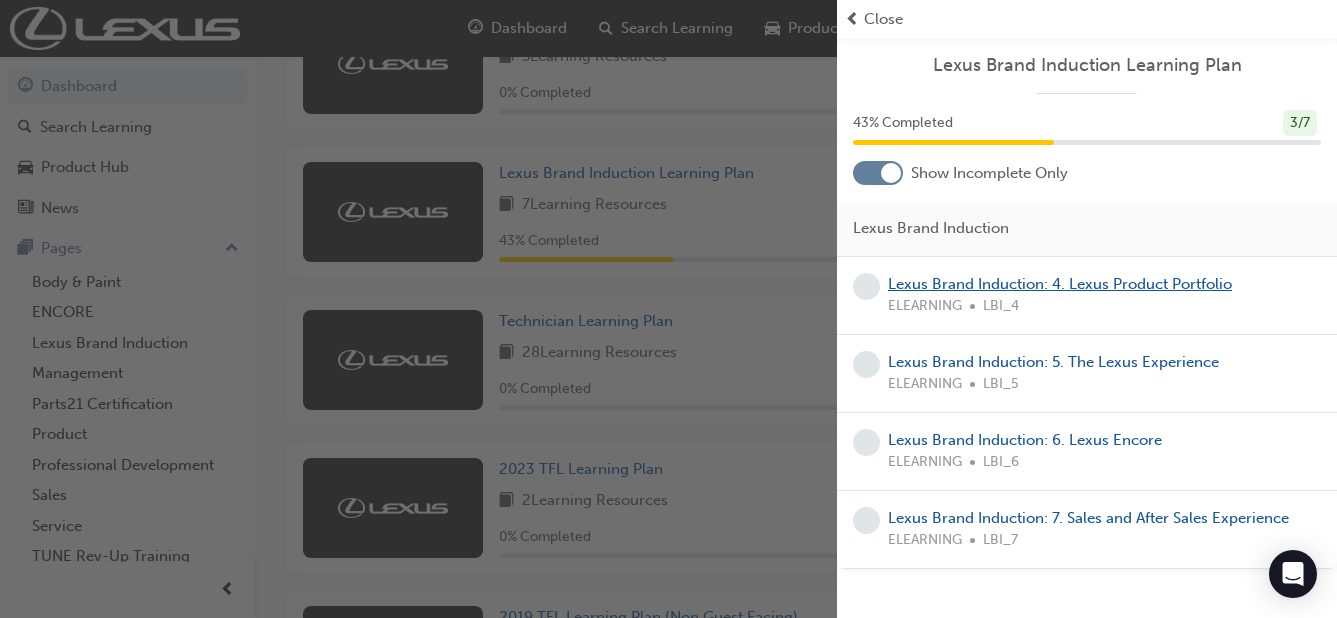 click on "Lexus Brand Induction: 4. Lexus Product Portfolio" at bounding box center (1060, 284) 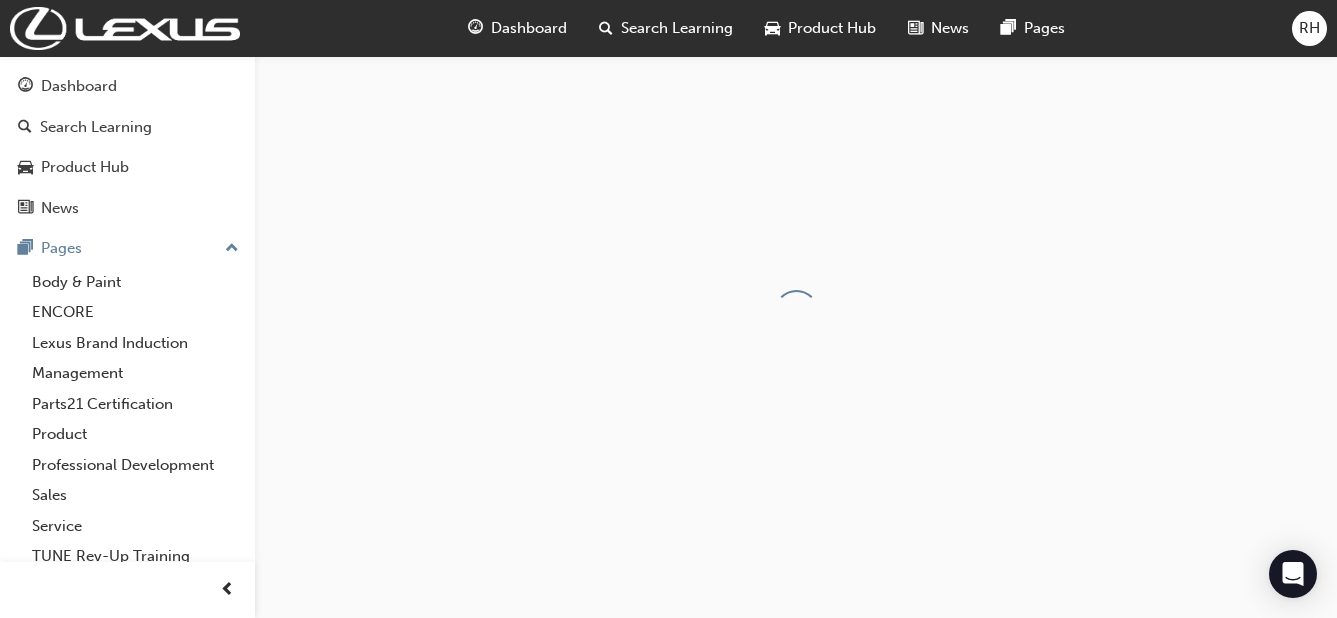 scroll, scrollTop: 0, scrollLeft: 0, axis: both 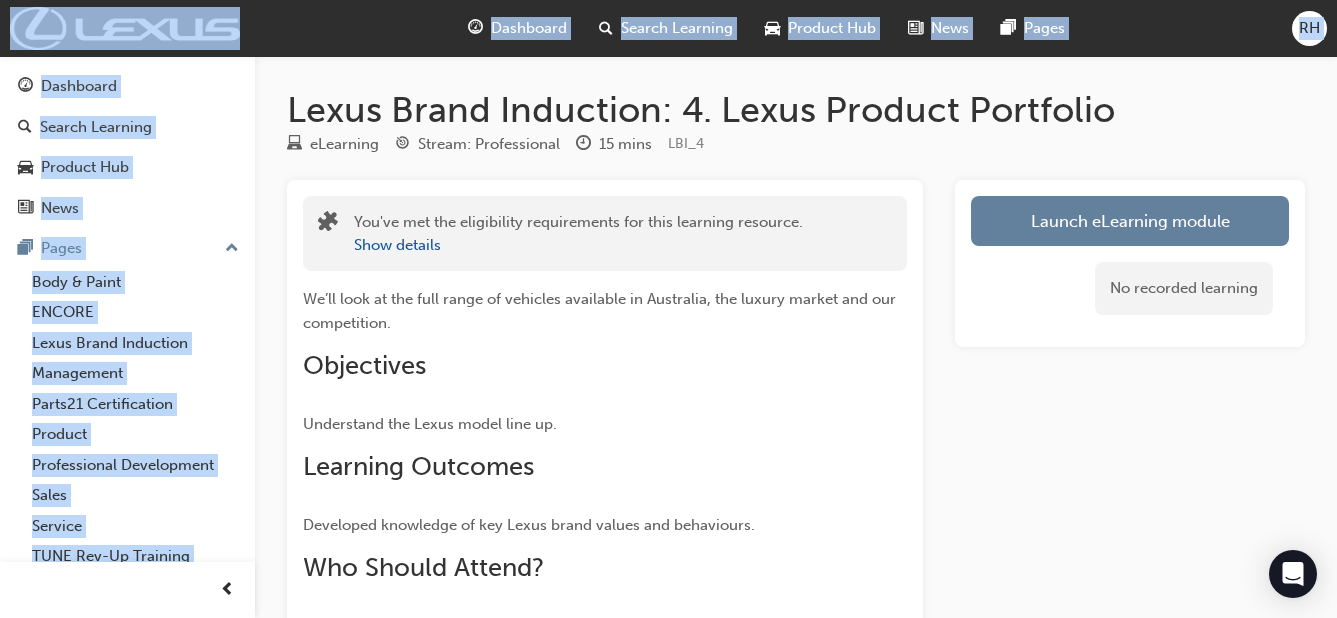 click on "Lexus Brand Induction: 4. Lexus Product Portfolio" at bounding box center (796, 110) 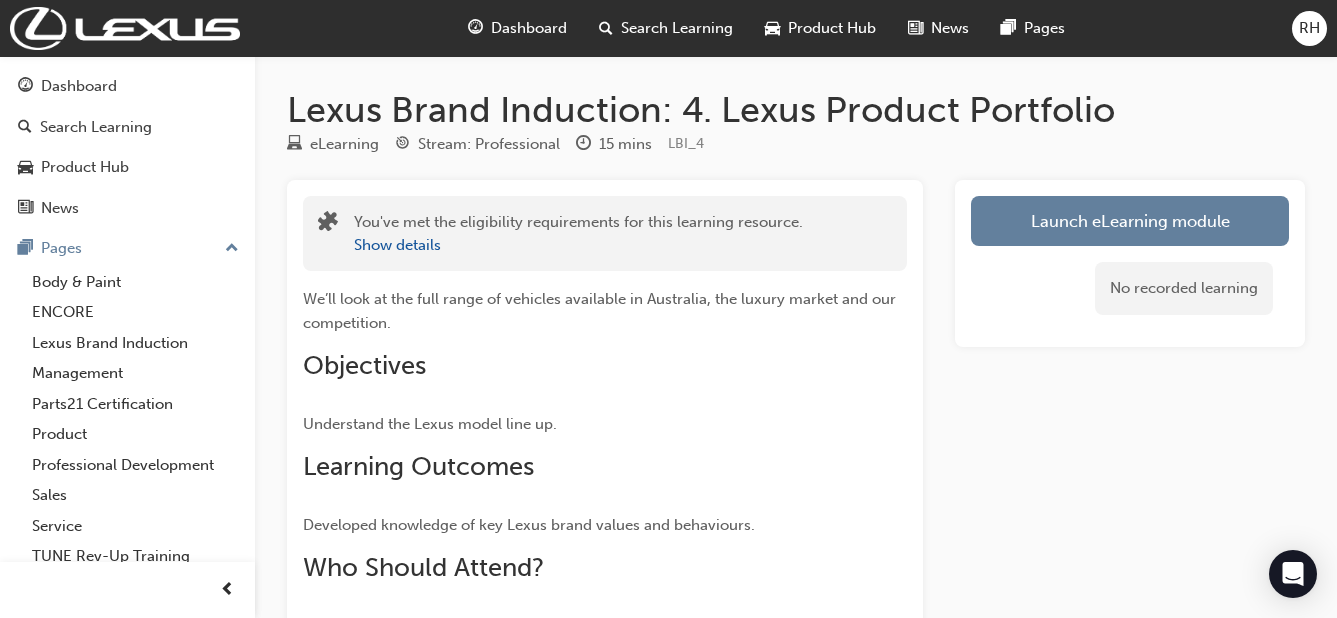 click on "Dashboard" at bounding box center [127, 86] 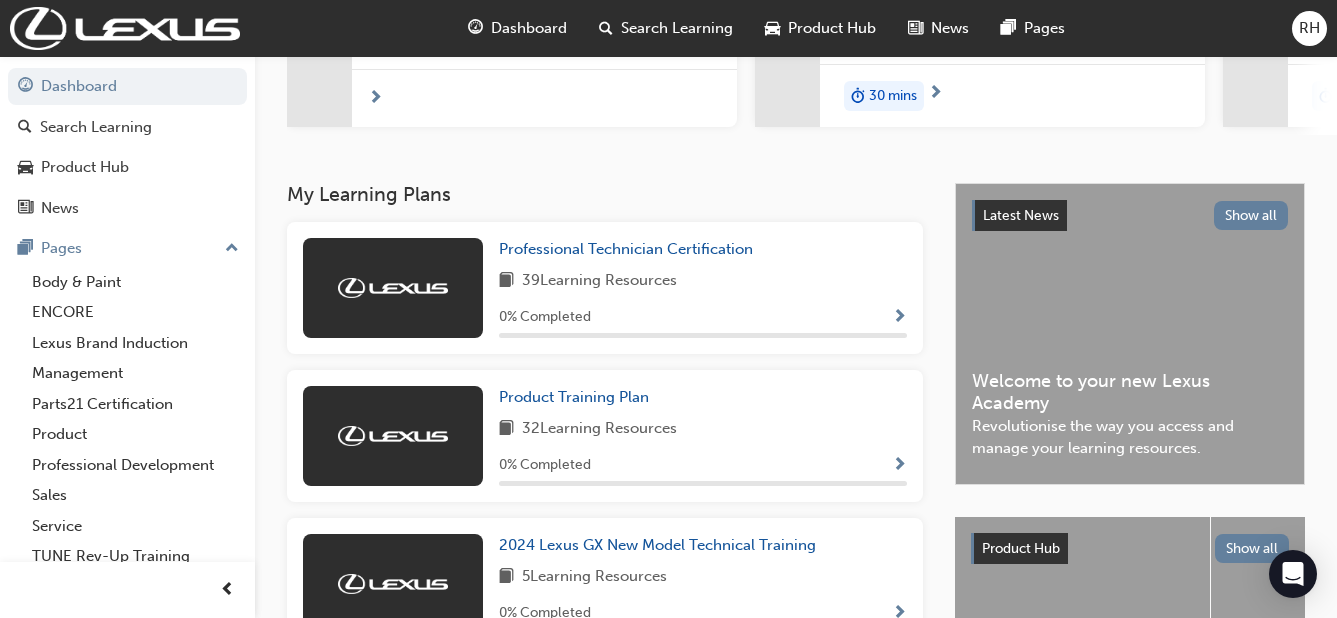 scroll, scrollTop: 309, scrollLeft: 0, axis: vertical 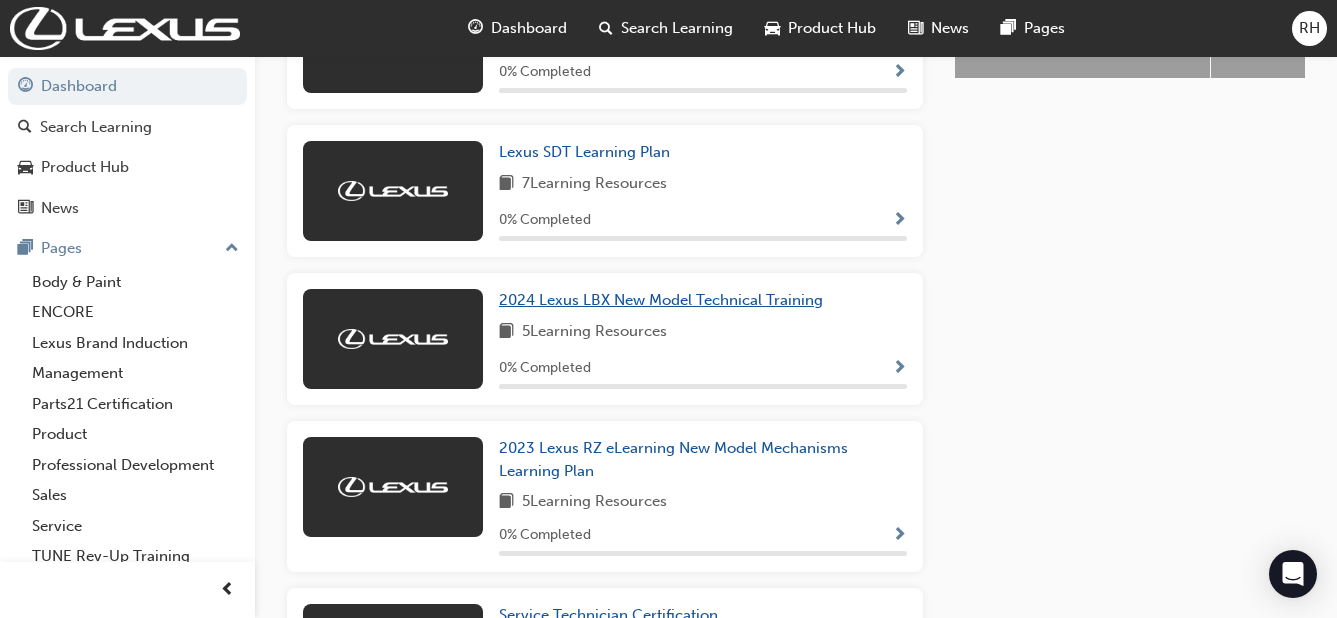 click on "2024 Lexus LBX New Model Technical Training" at bounding box center (661, 300) 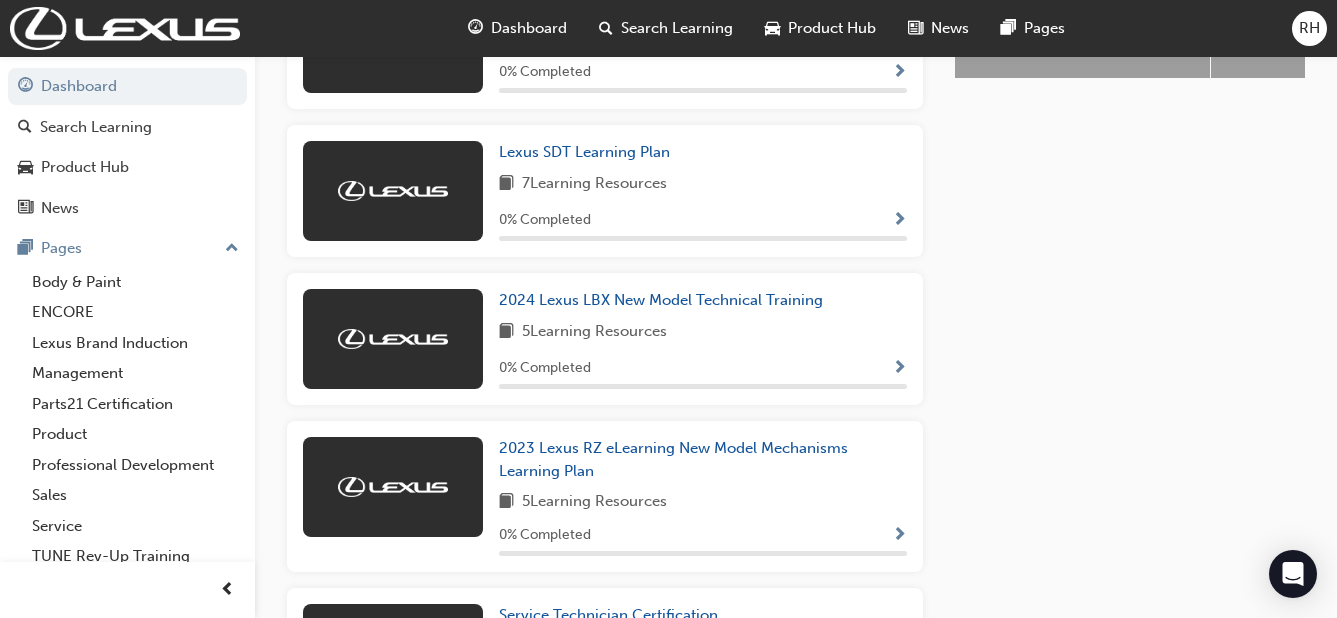 scroll, scrollTop: 0, scrollLeft: 0, axis: both 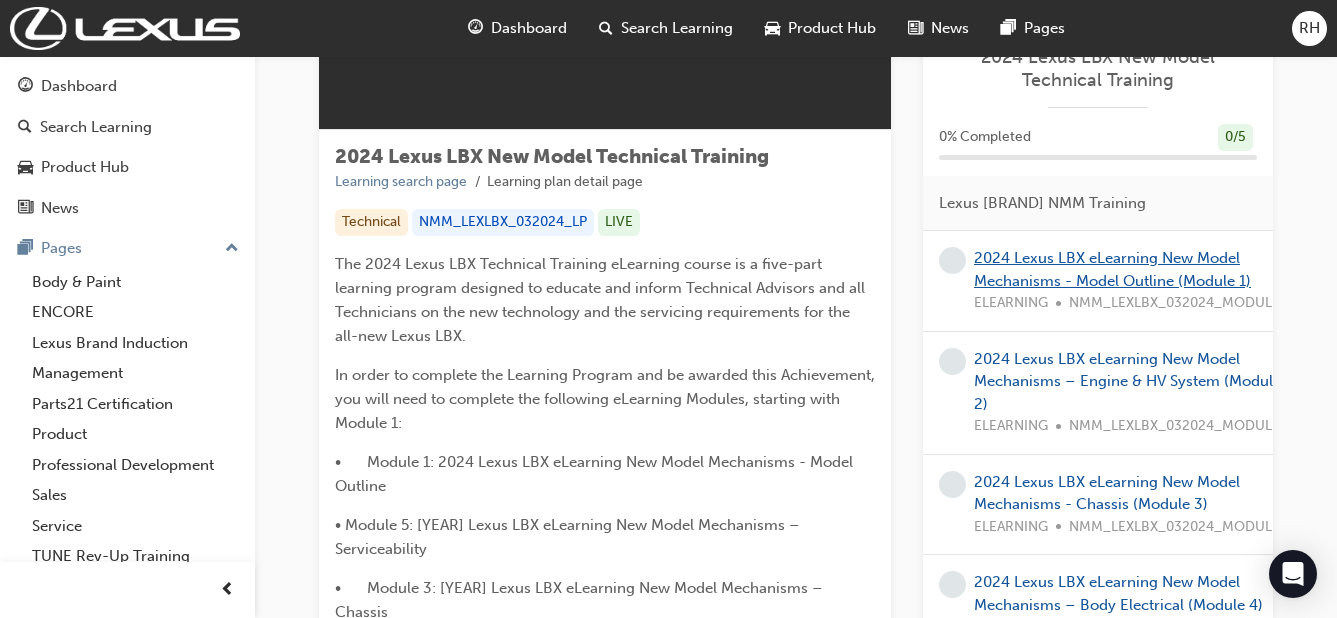 click on "2024 Lexus LBX eLearning New Model Mechanisms - Model Outline (Module 1)" at bounding box center (1112, 269) 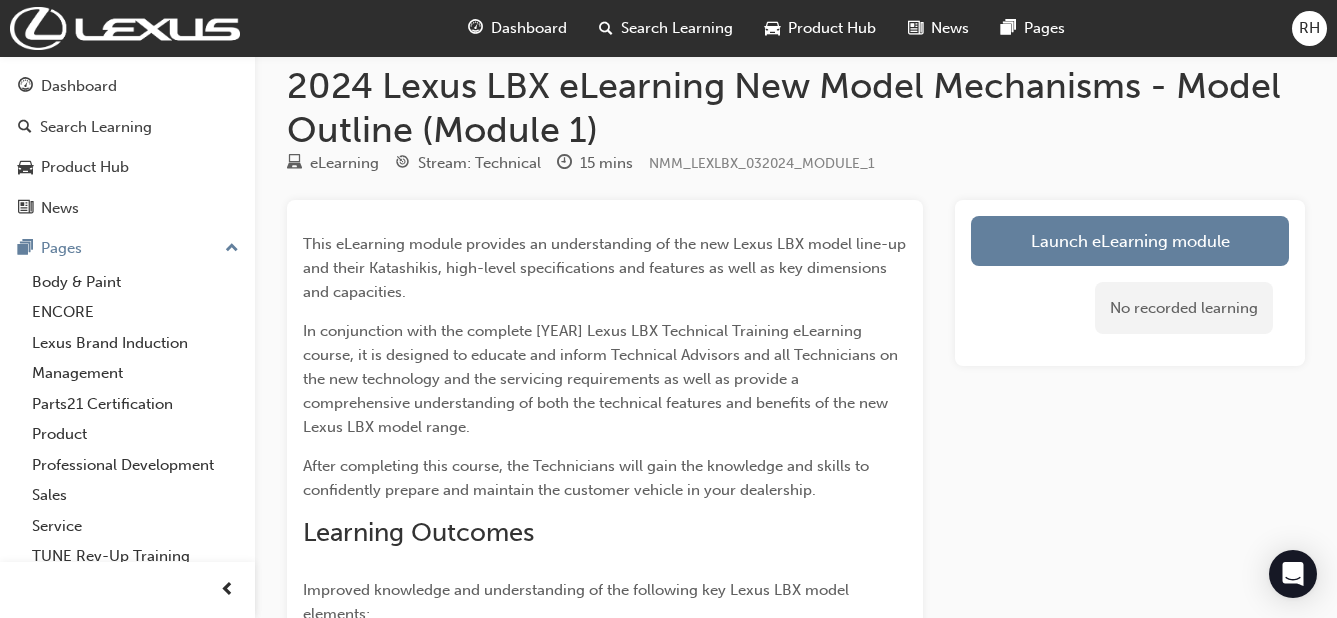 scroll, scrollTop: 22, scrollLeft: 0, axis: vertical 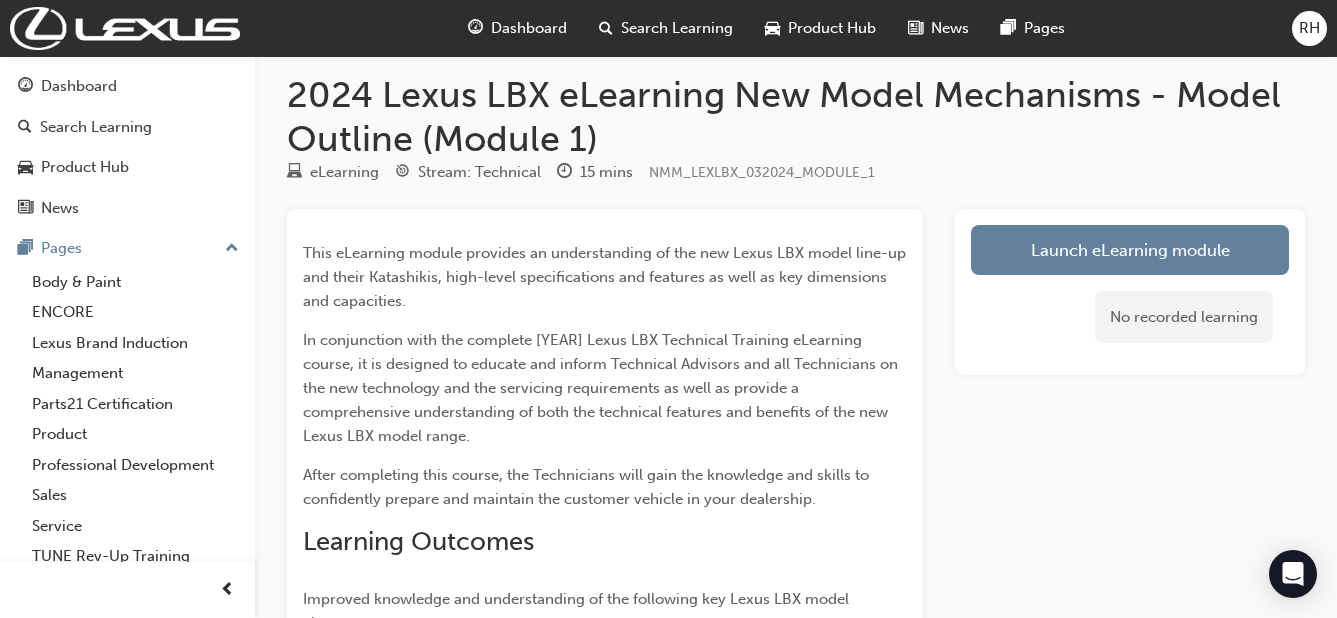 click on "Launch eLearning module" at bounding box center [1130, 250] 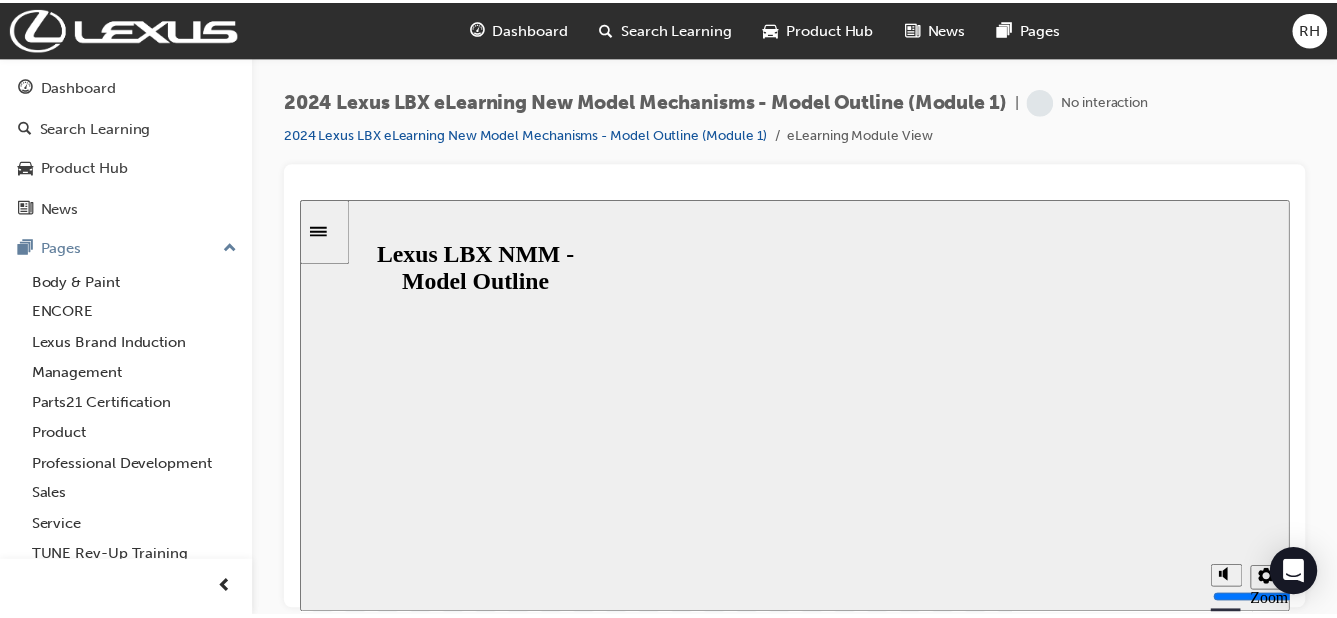 scroll, scrollTop: 0, scrollLeft: 0, axis: both 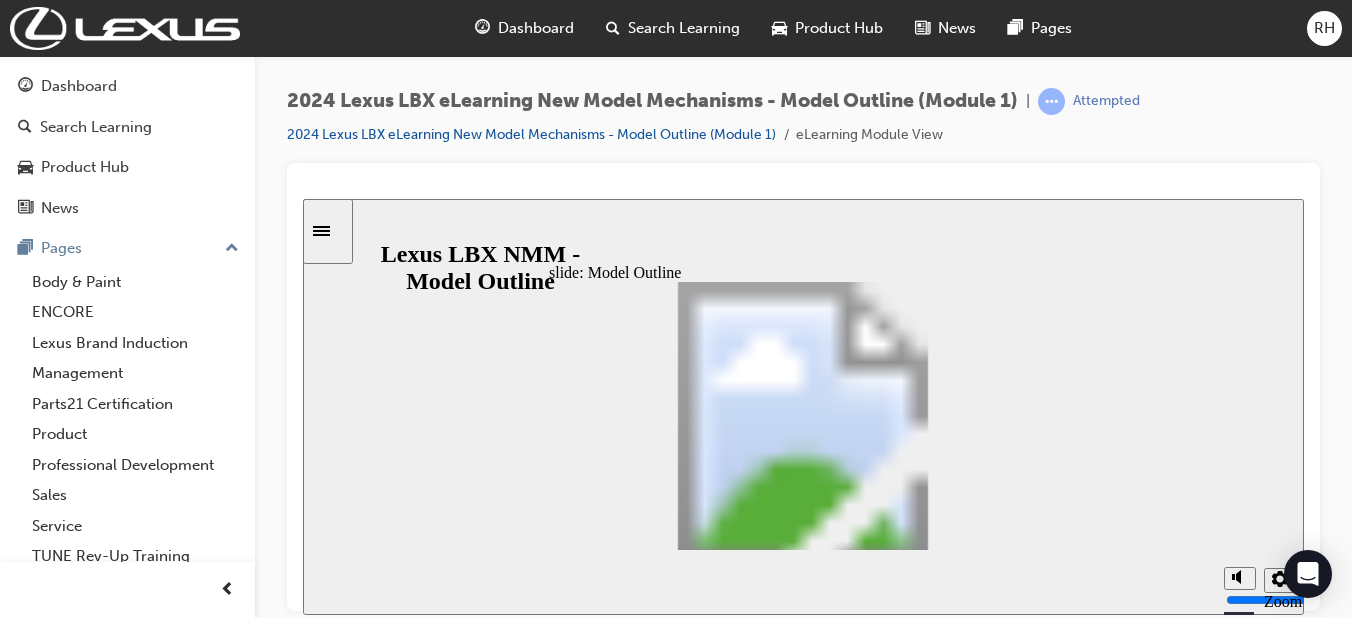 click 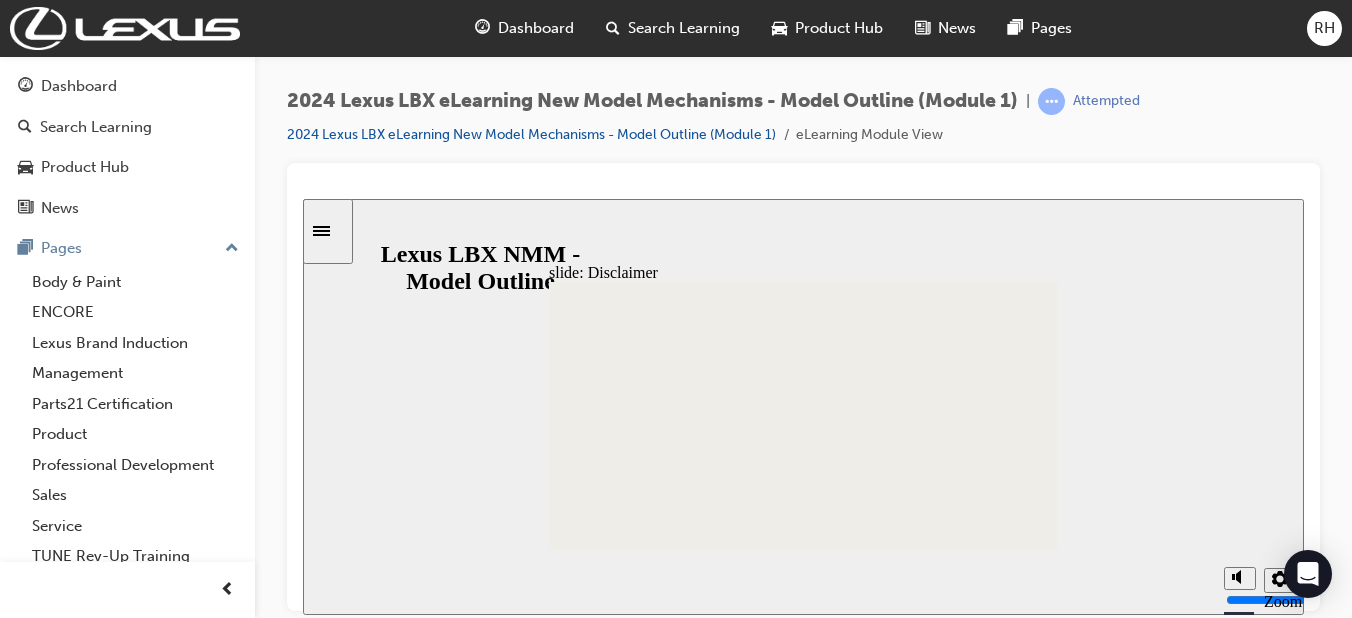 click 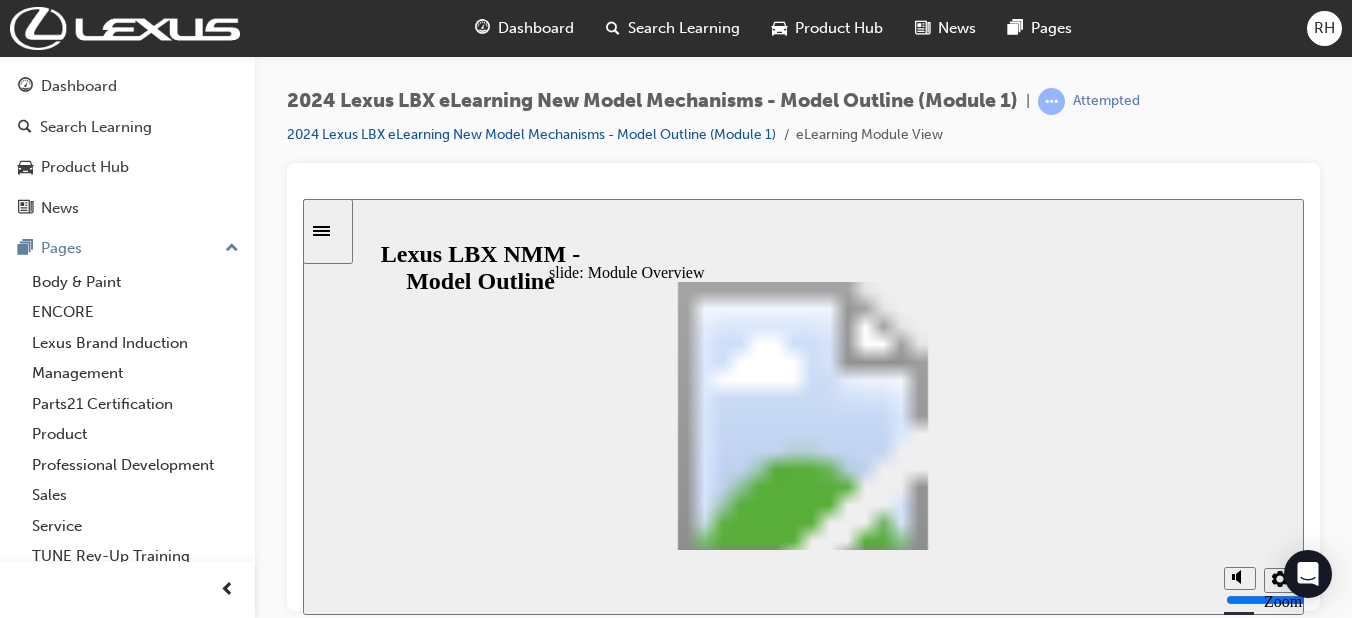 click 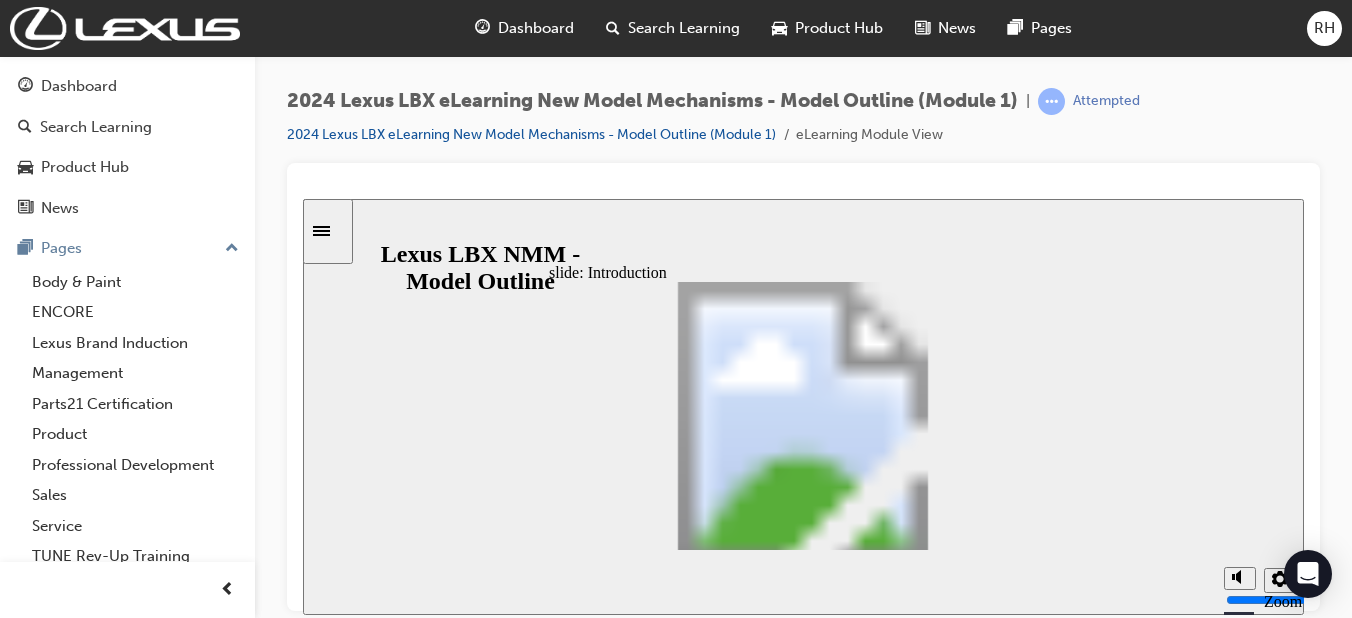 click 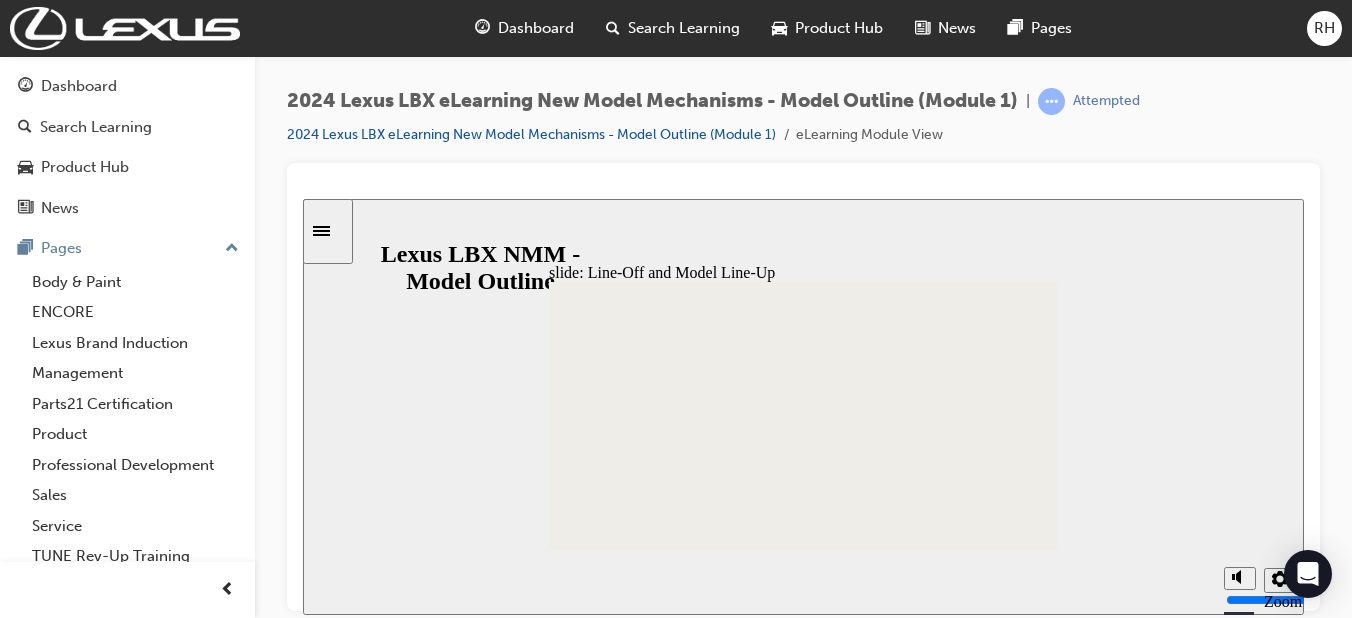 click 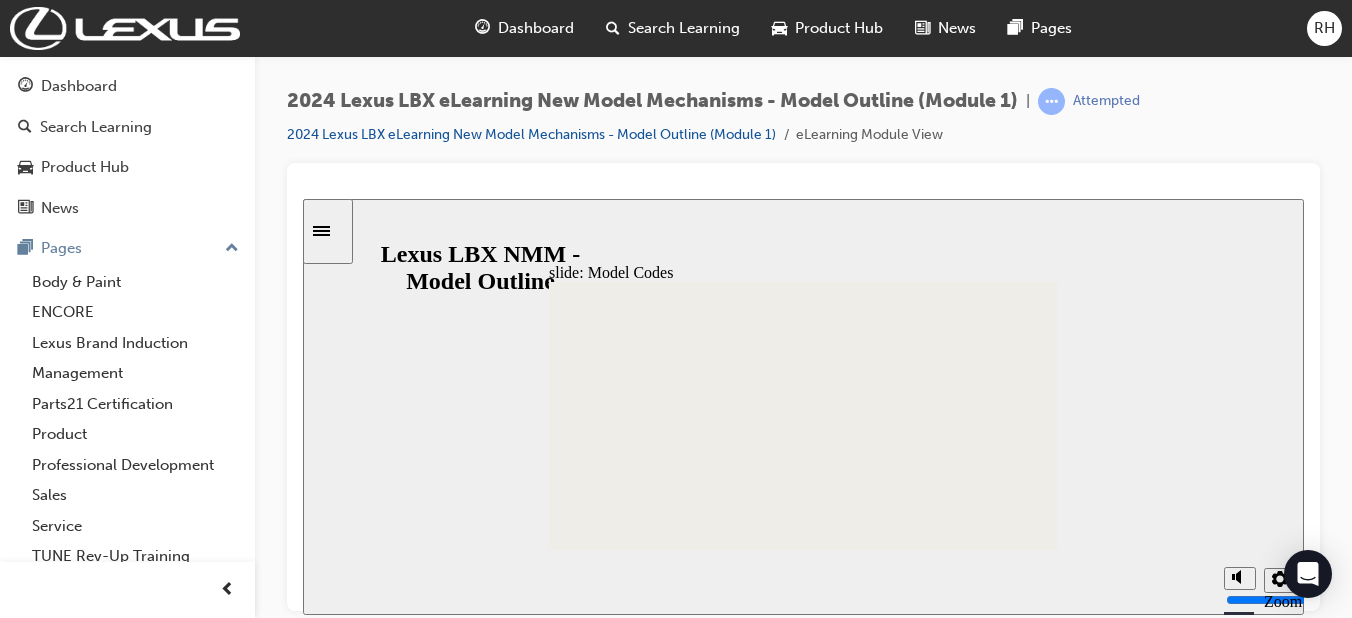 click 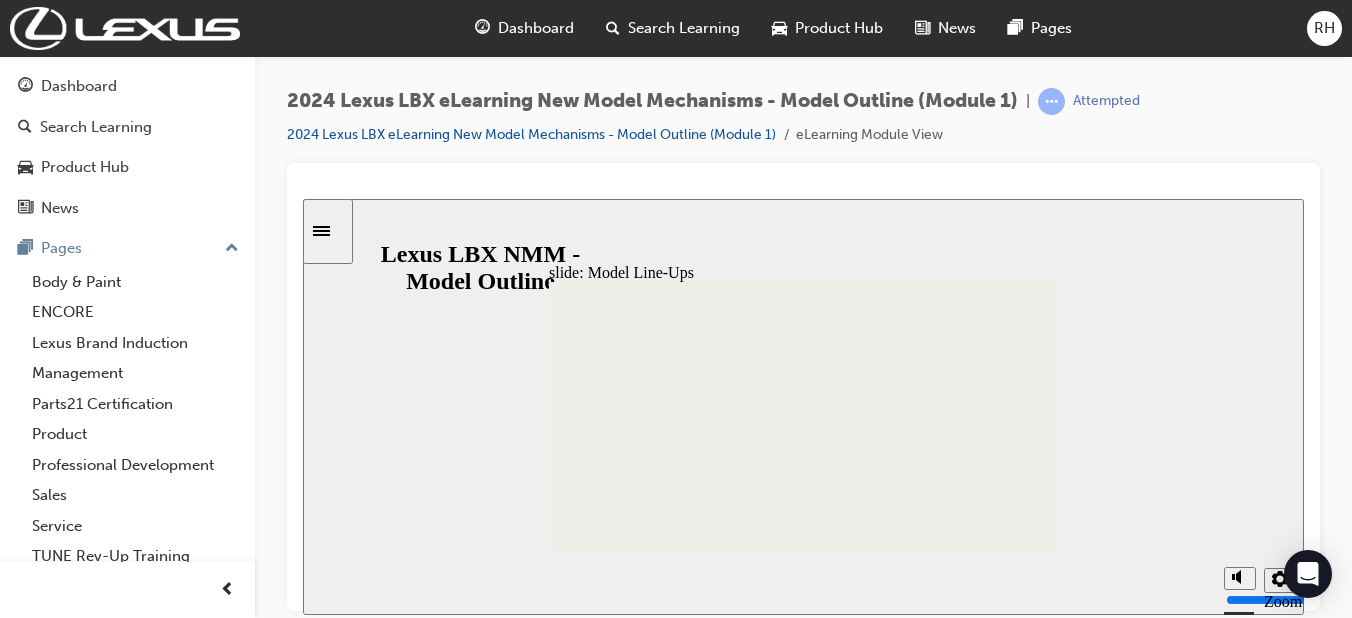 click 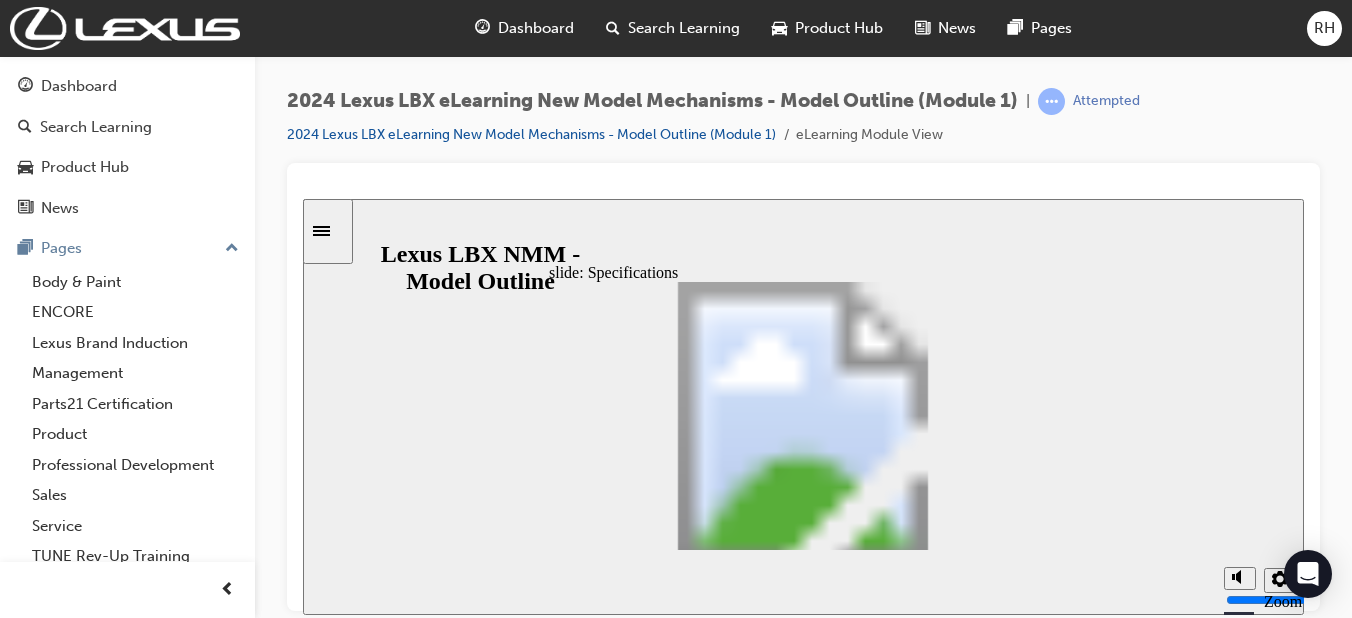 click 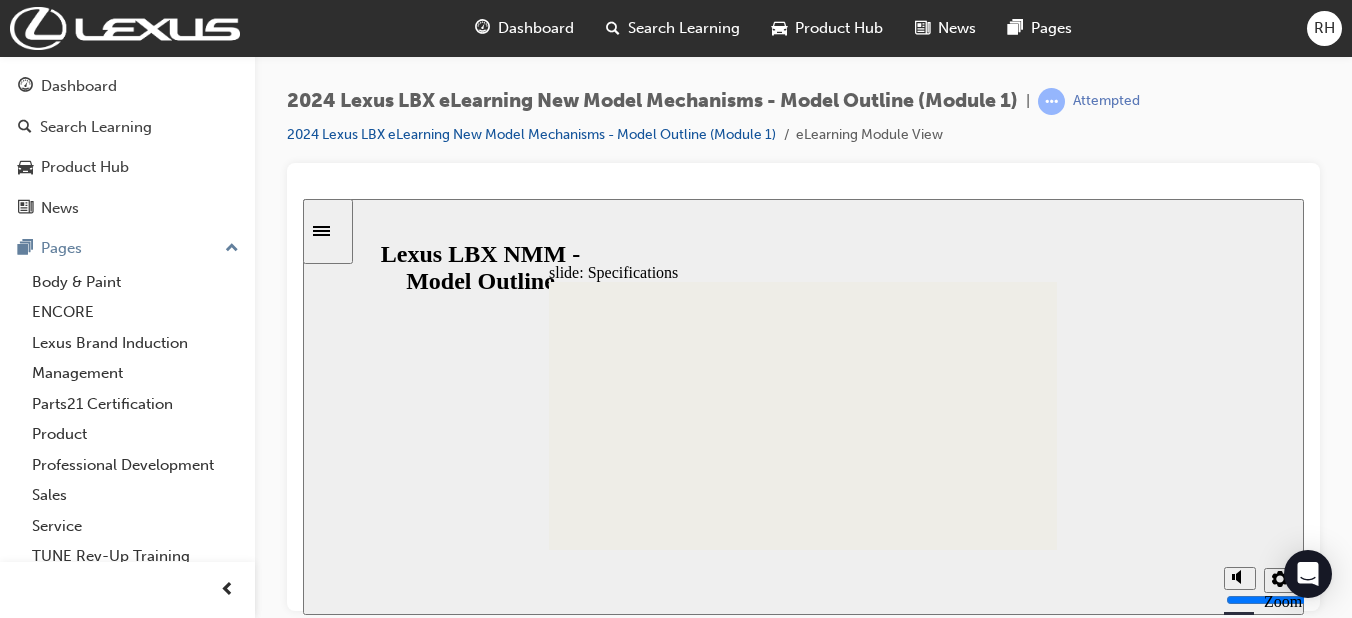 click 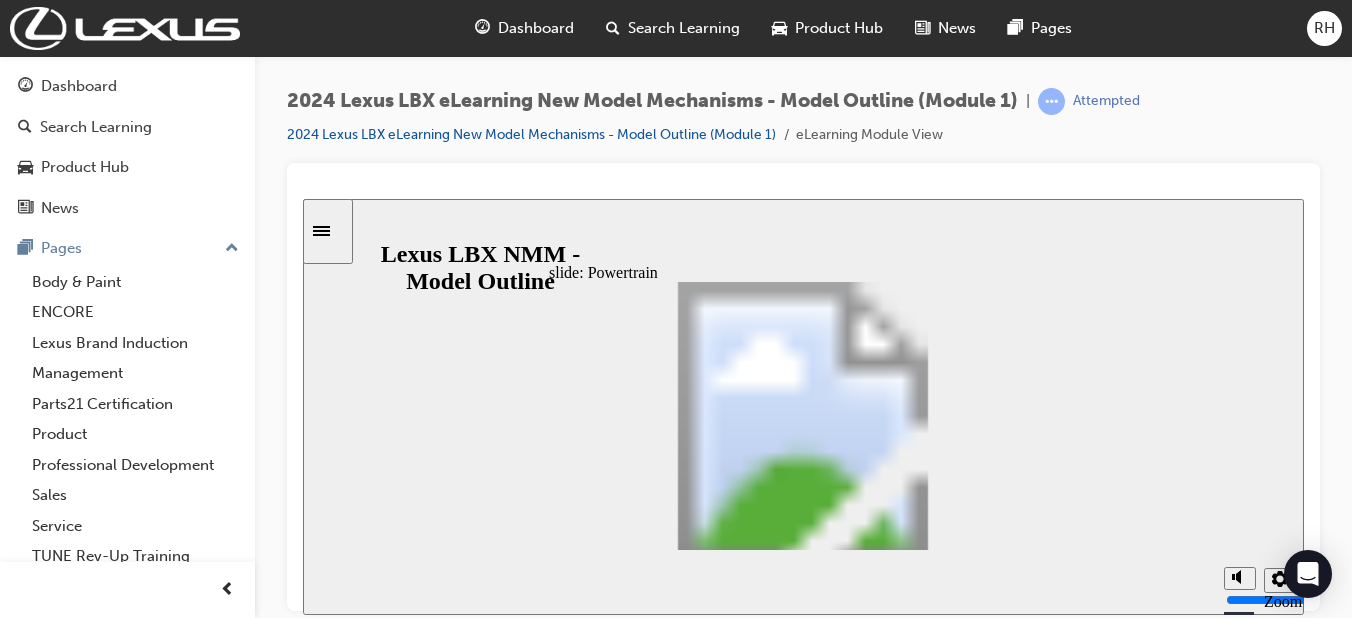 click 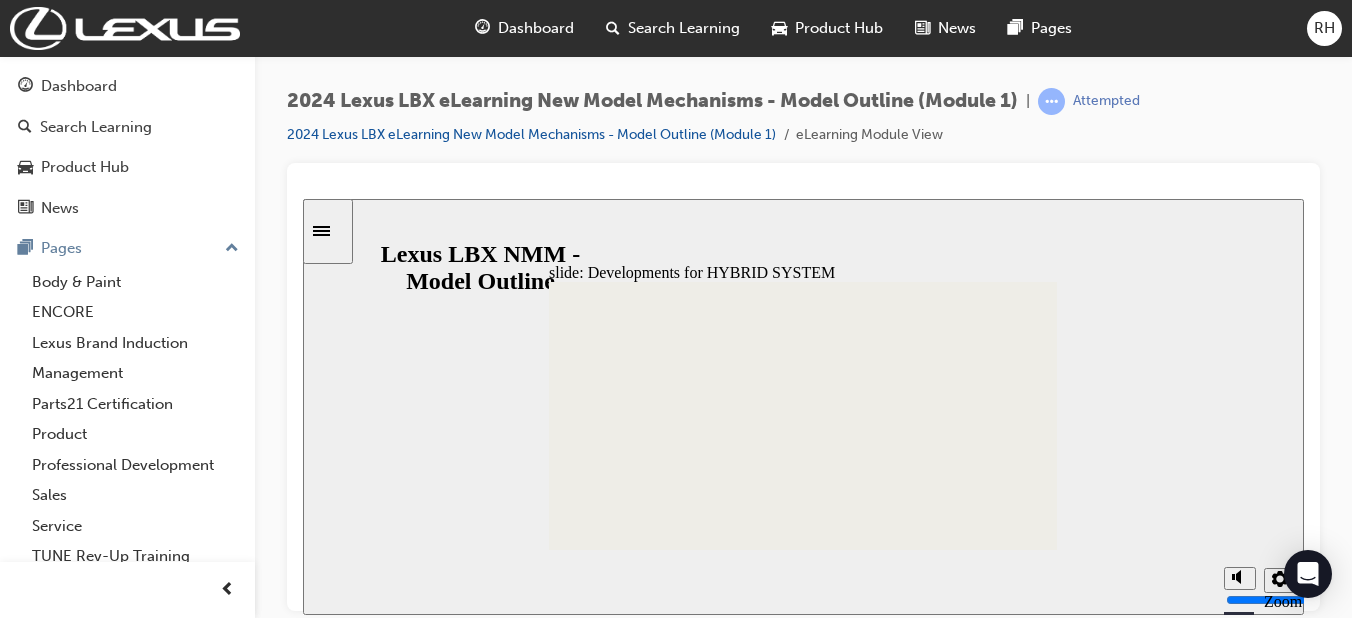 click 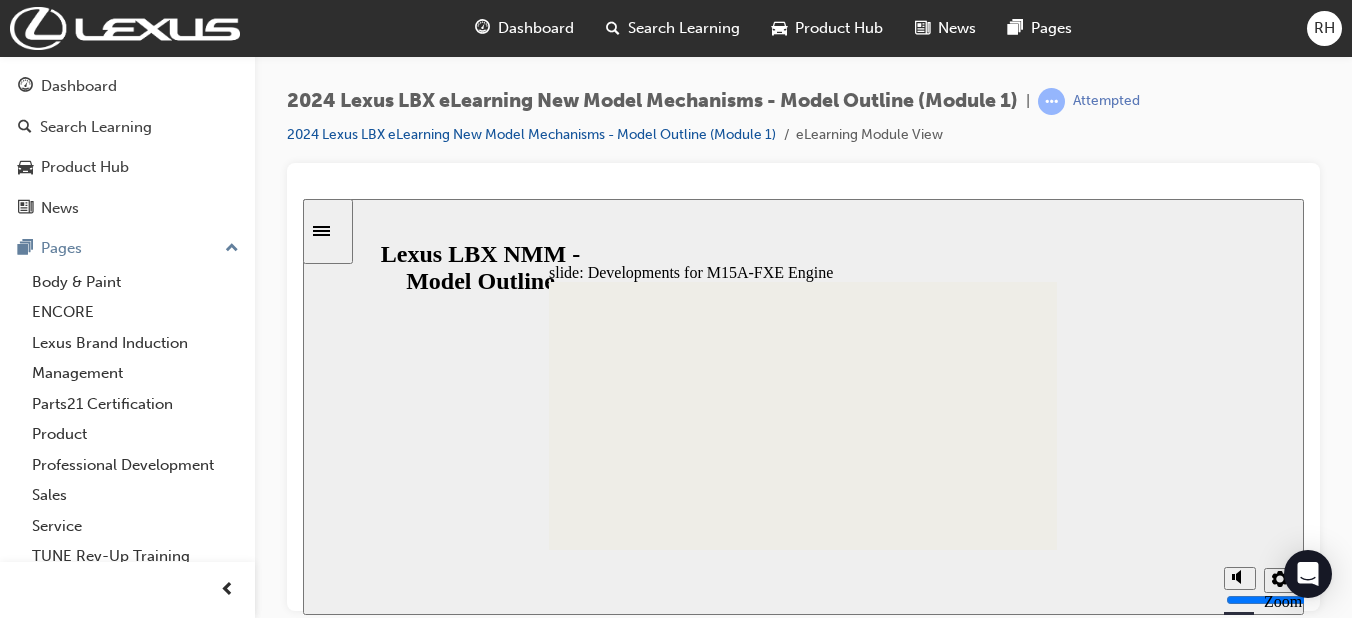 click 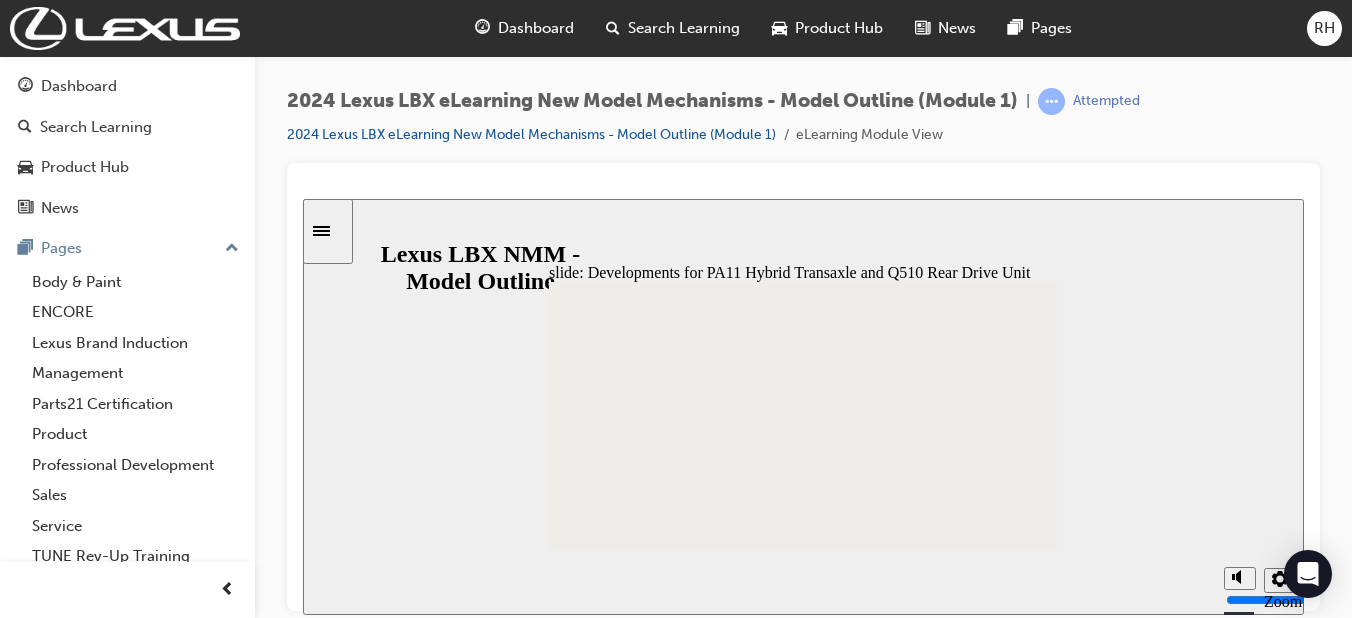 click 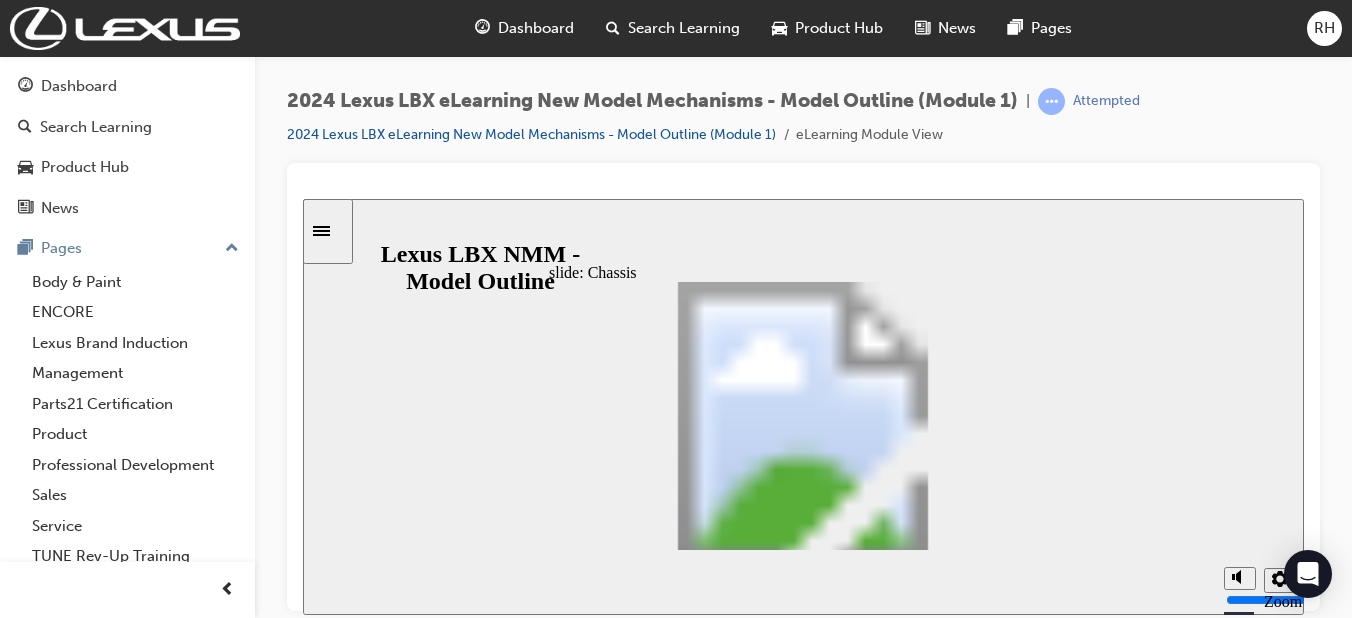 click 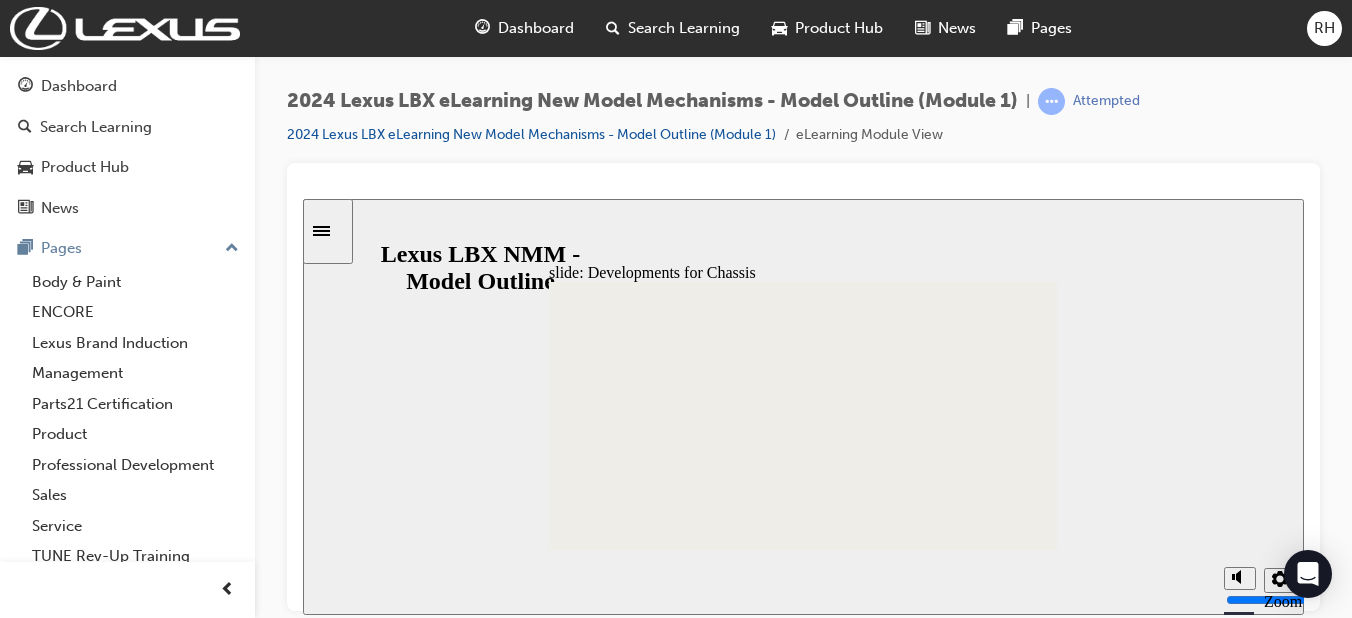 click 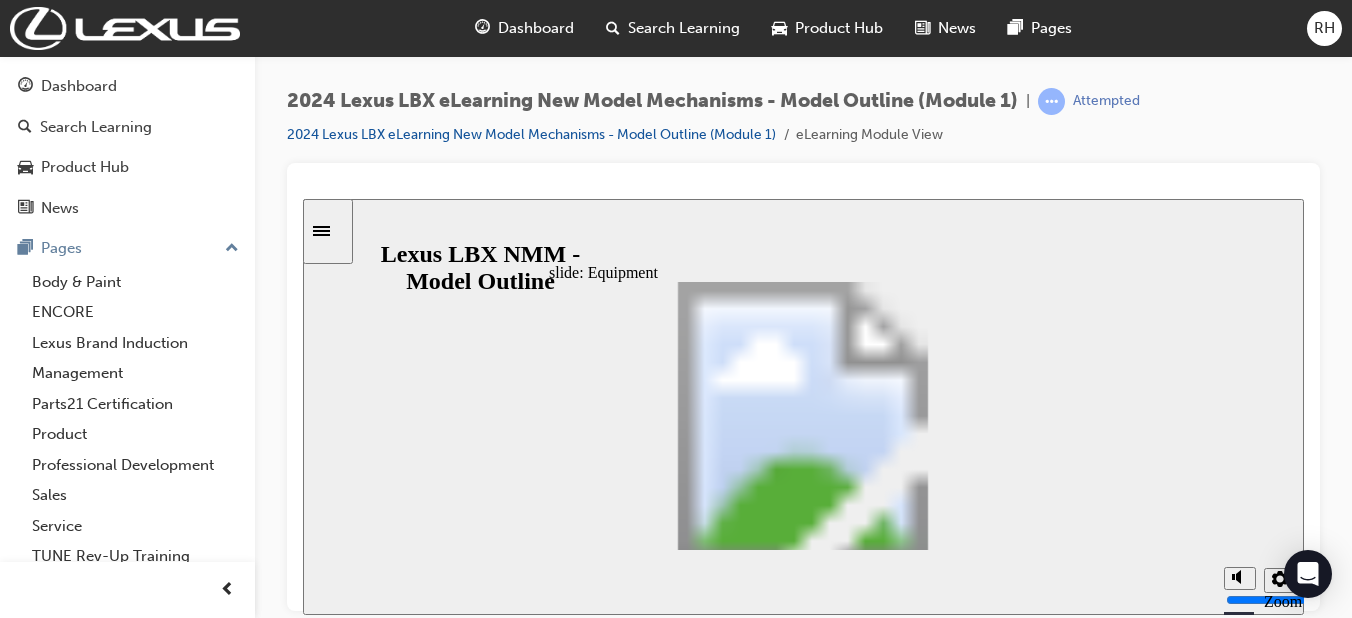 click 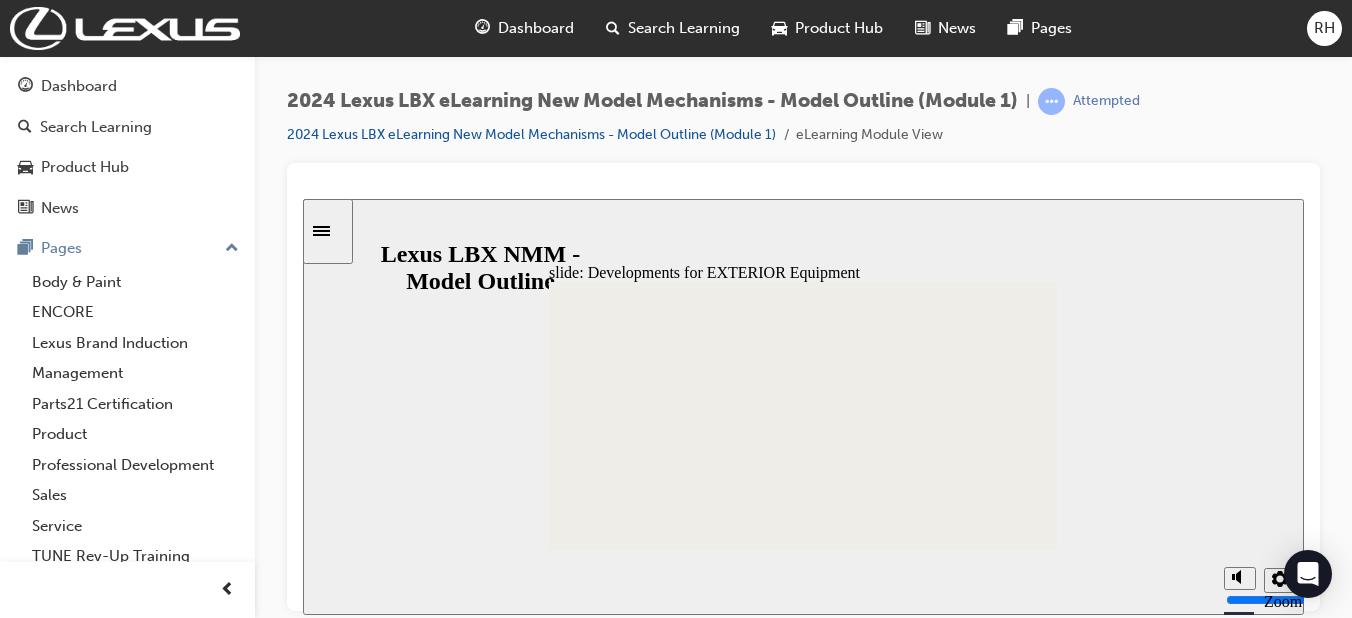 click 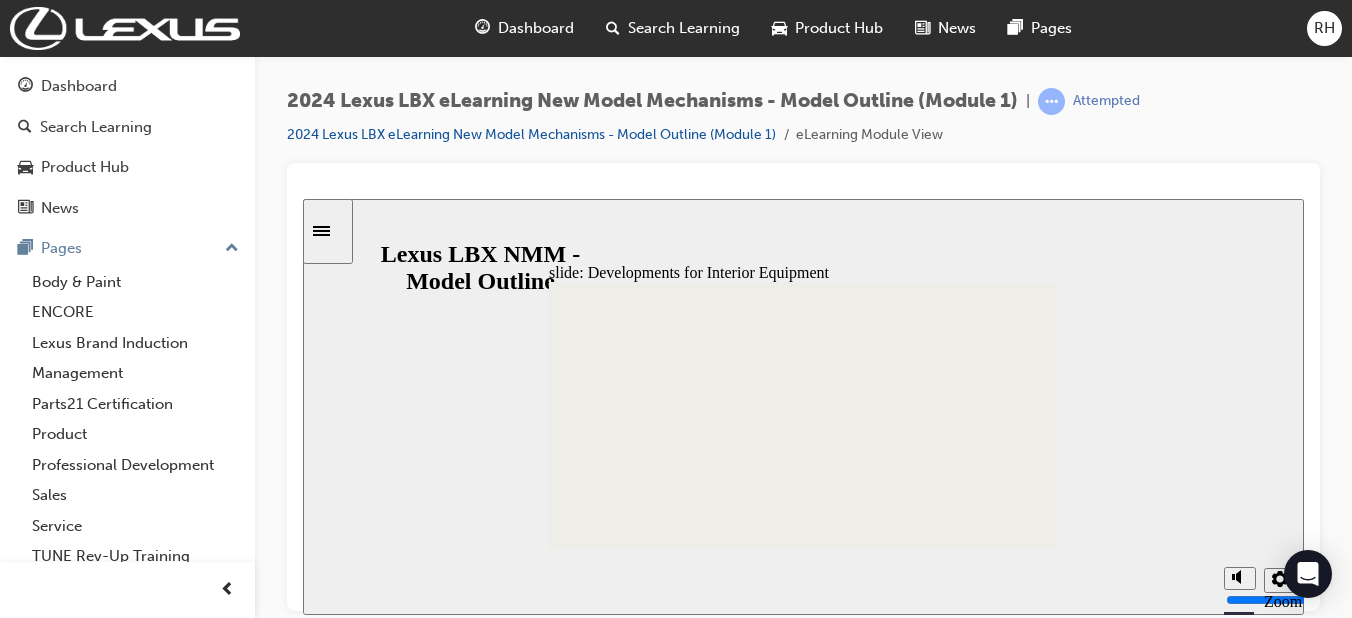 click 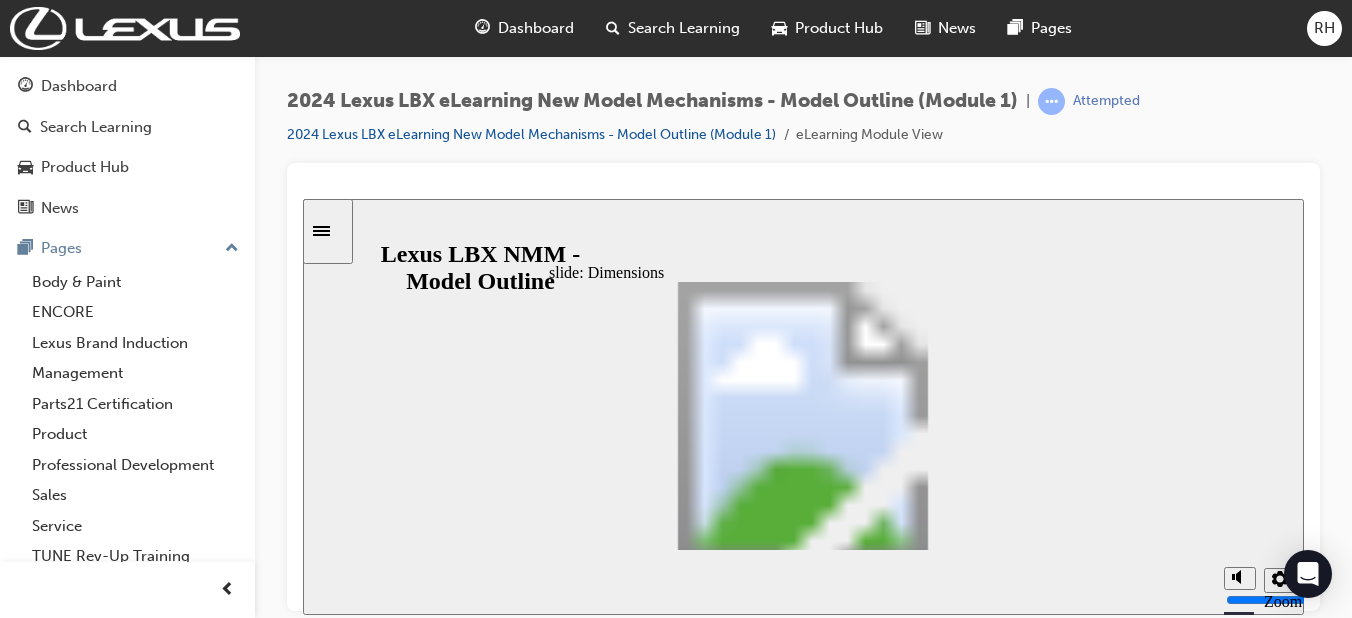 click 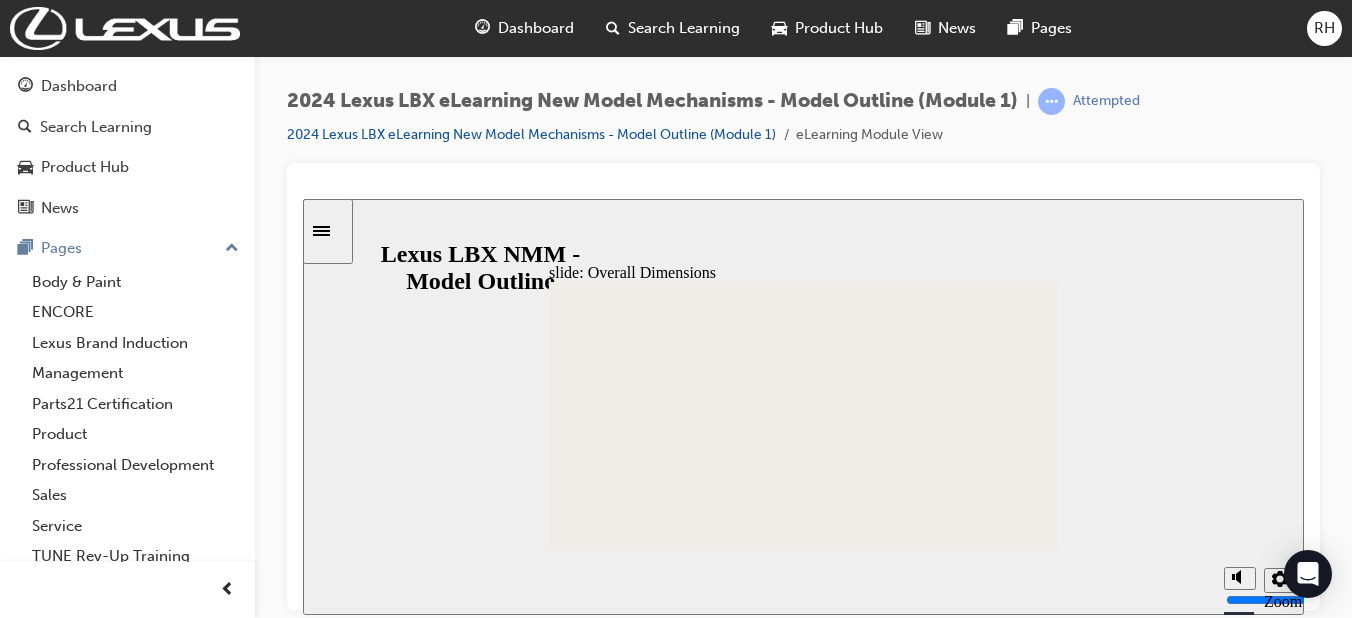 click 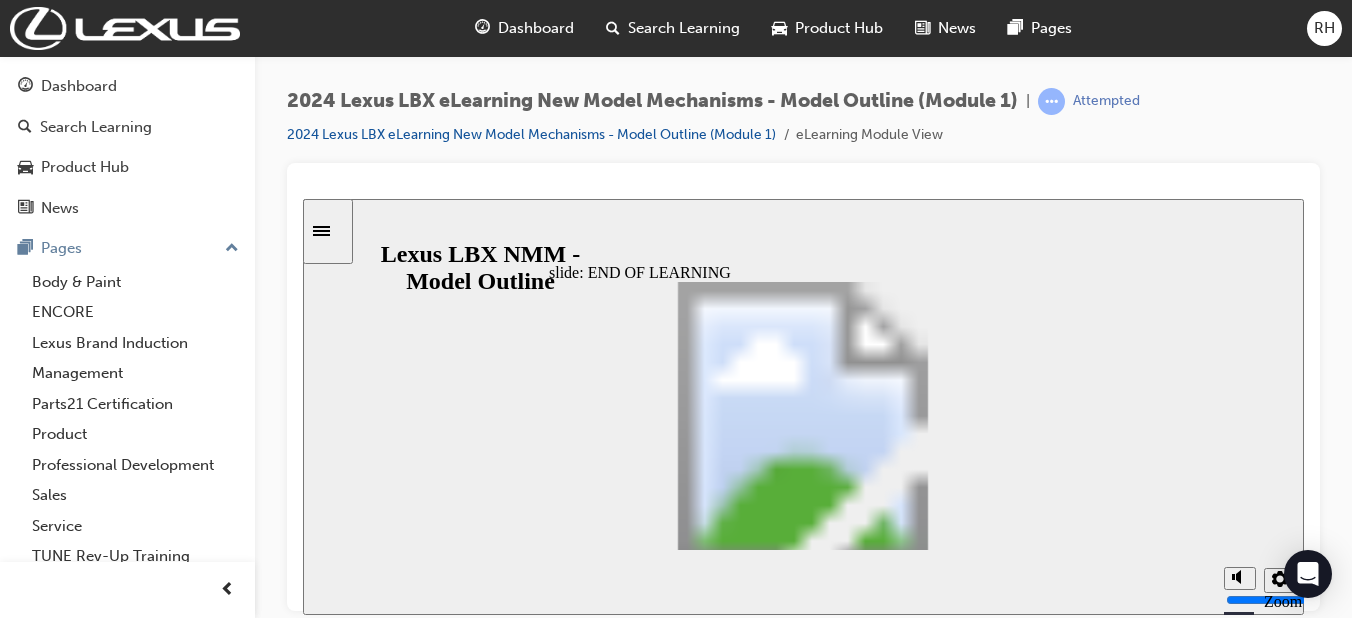 click 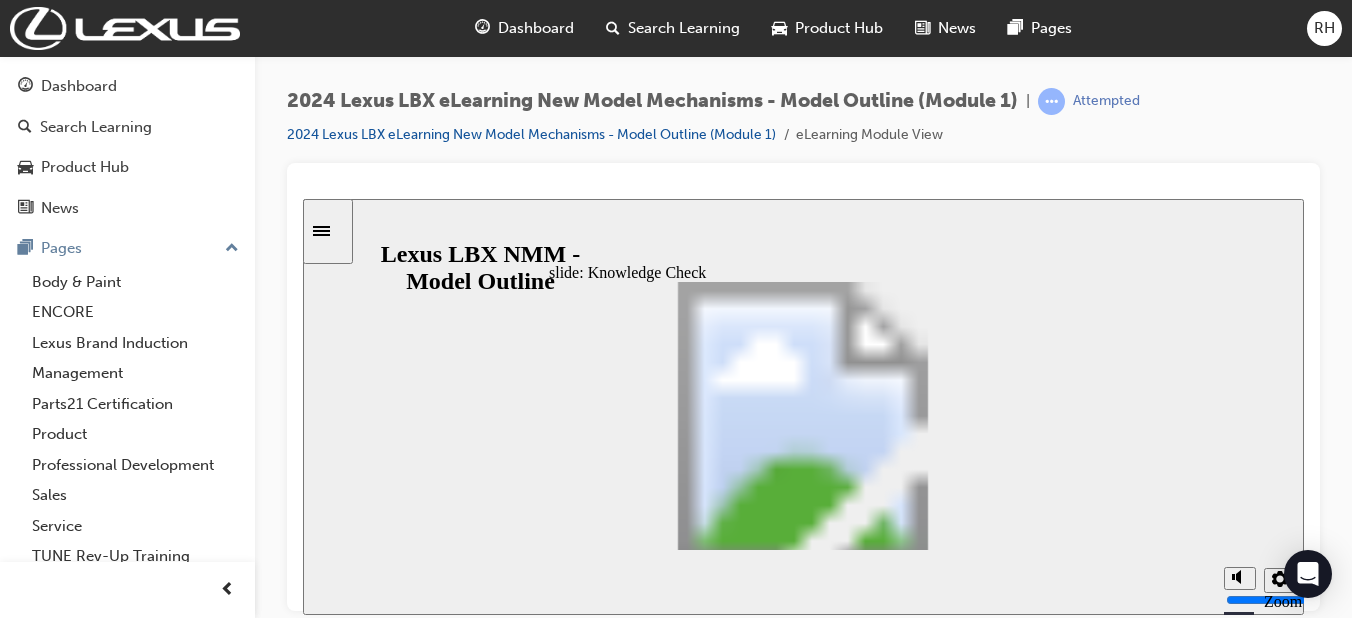 click 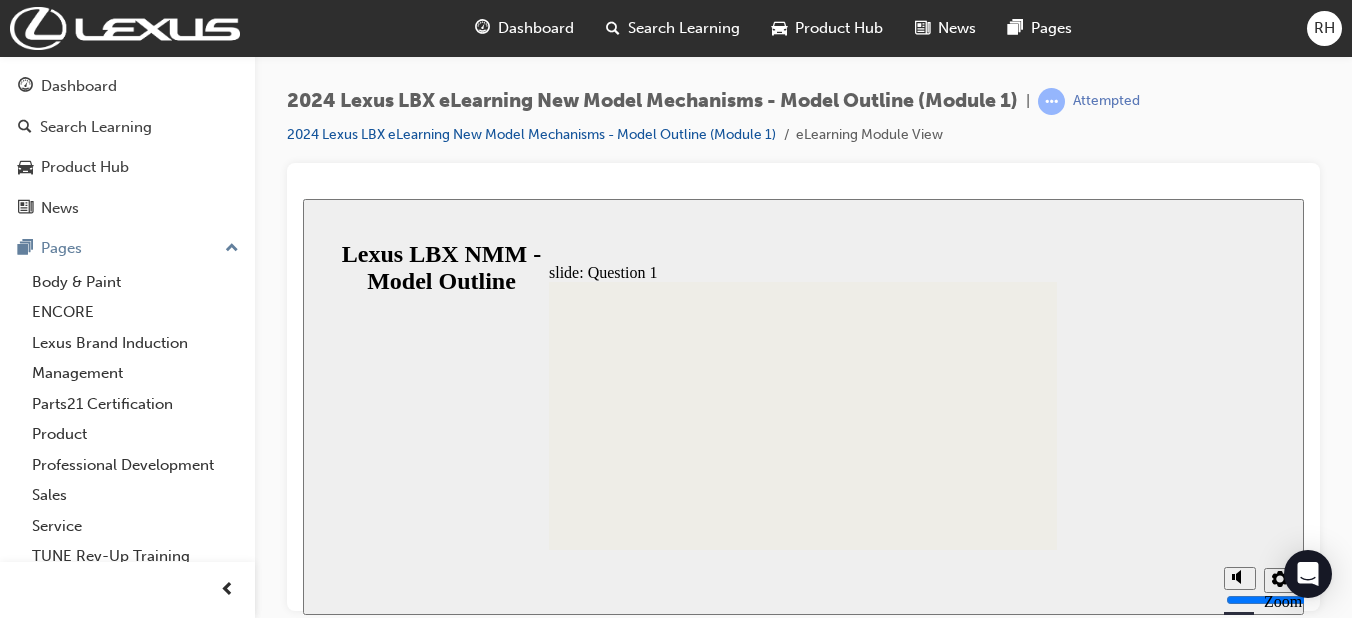 click 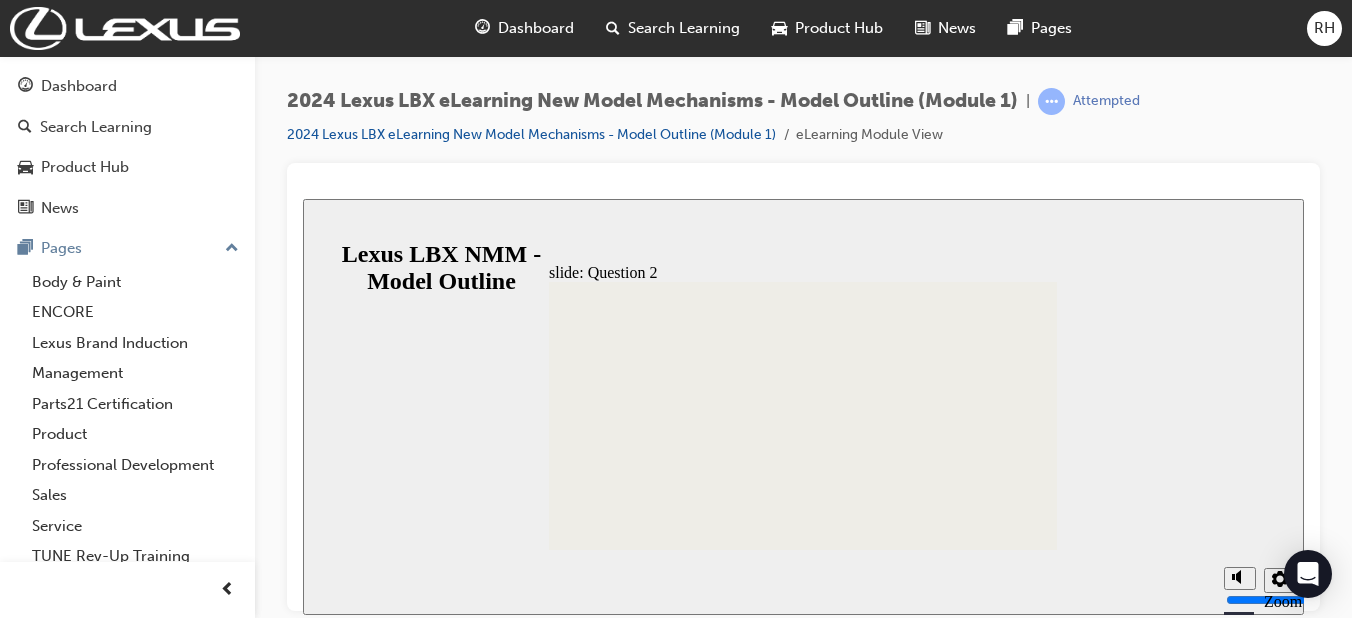 click 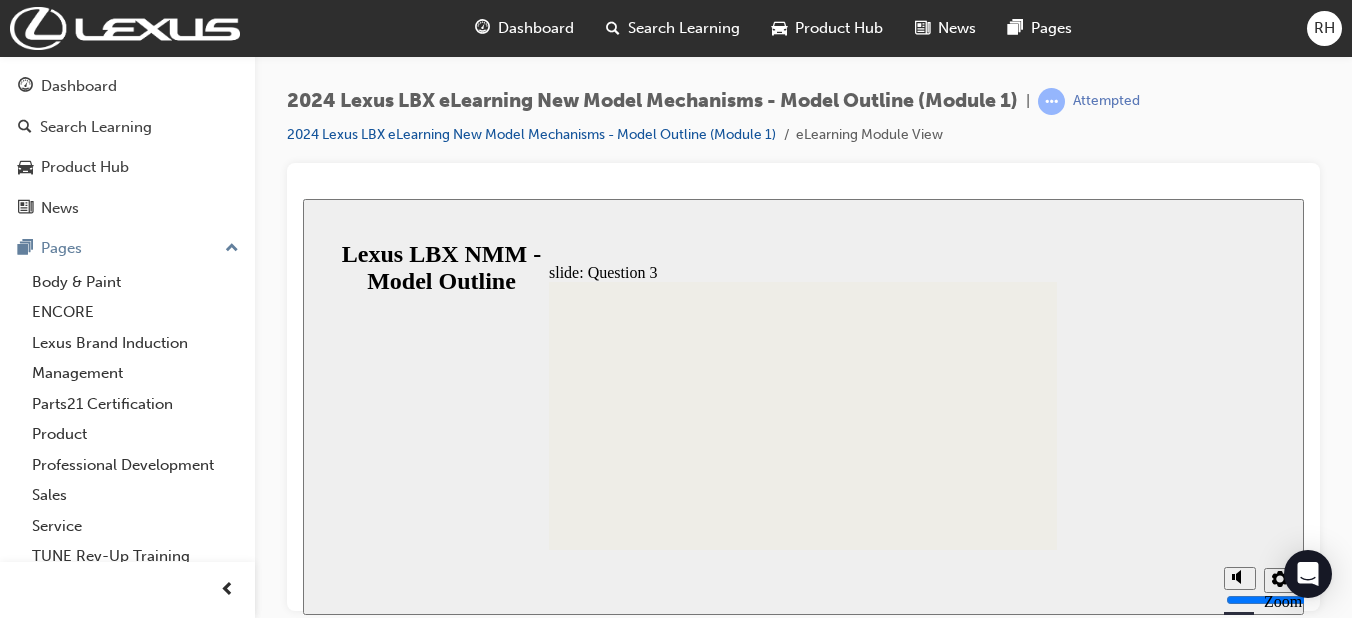 click 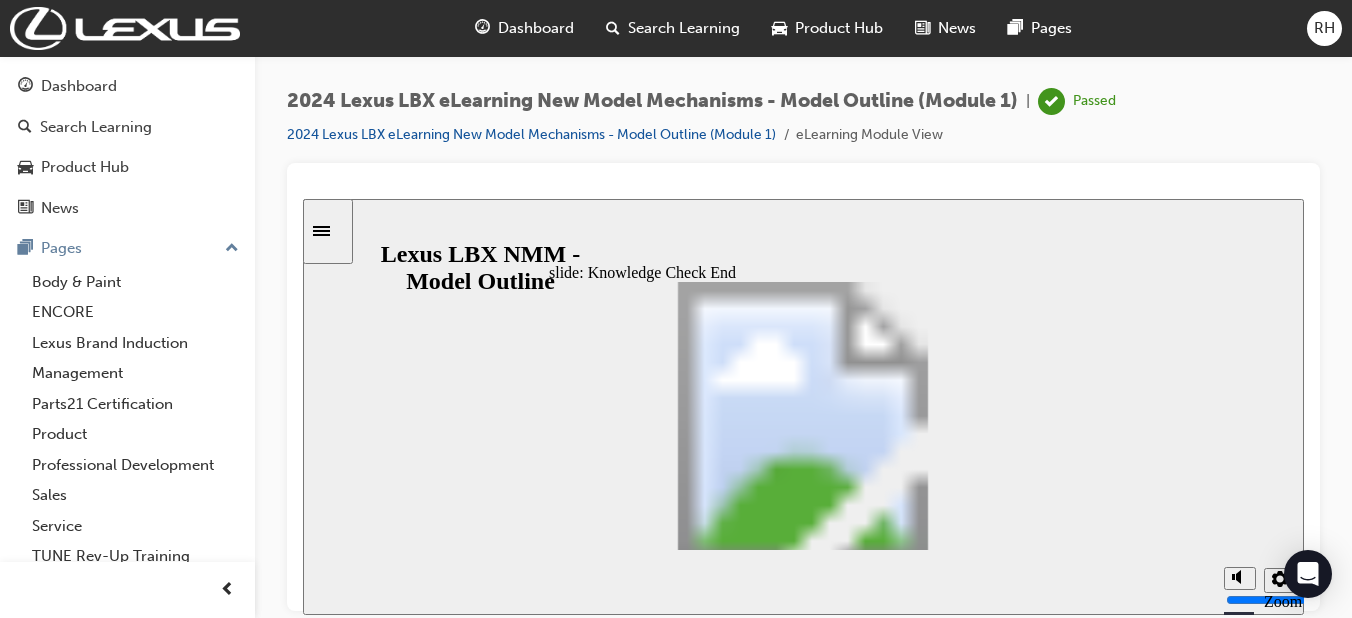 click 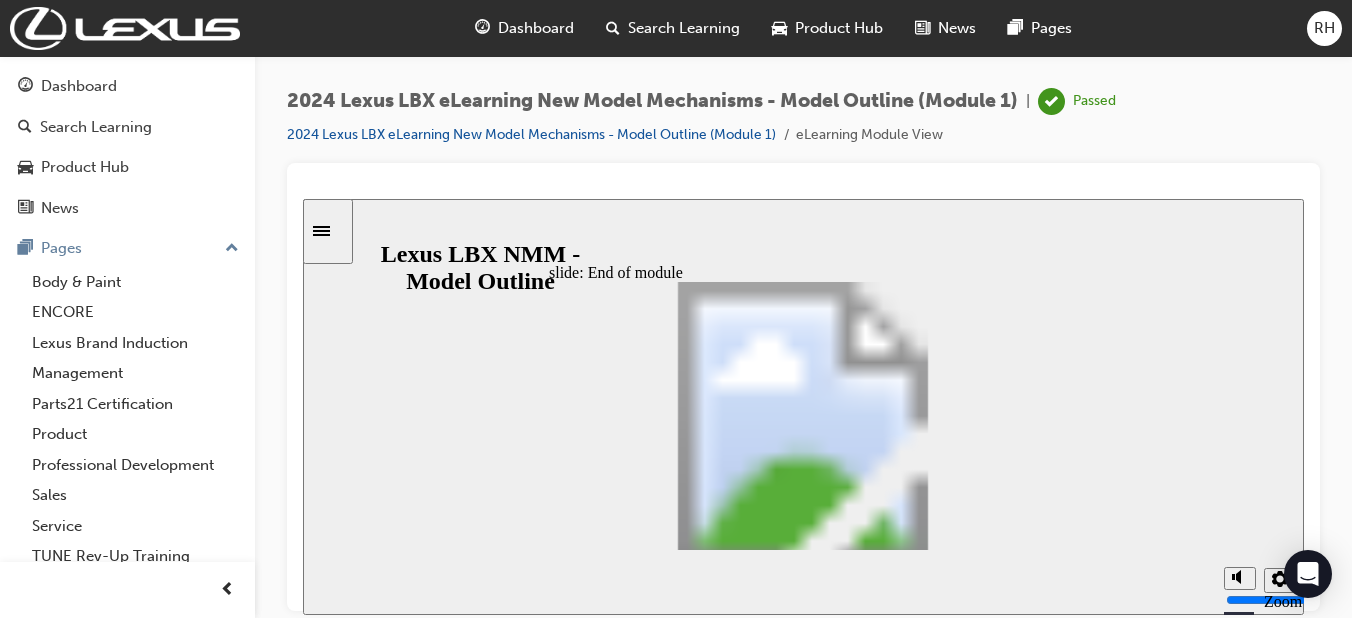 click on "Dashboard" at bounding box center (127, 86) 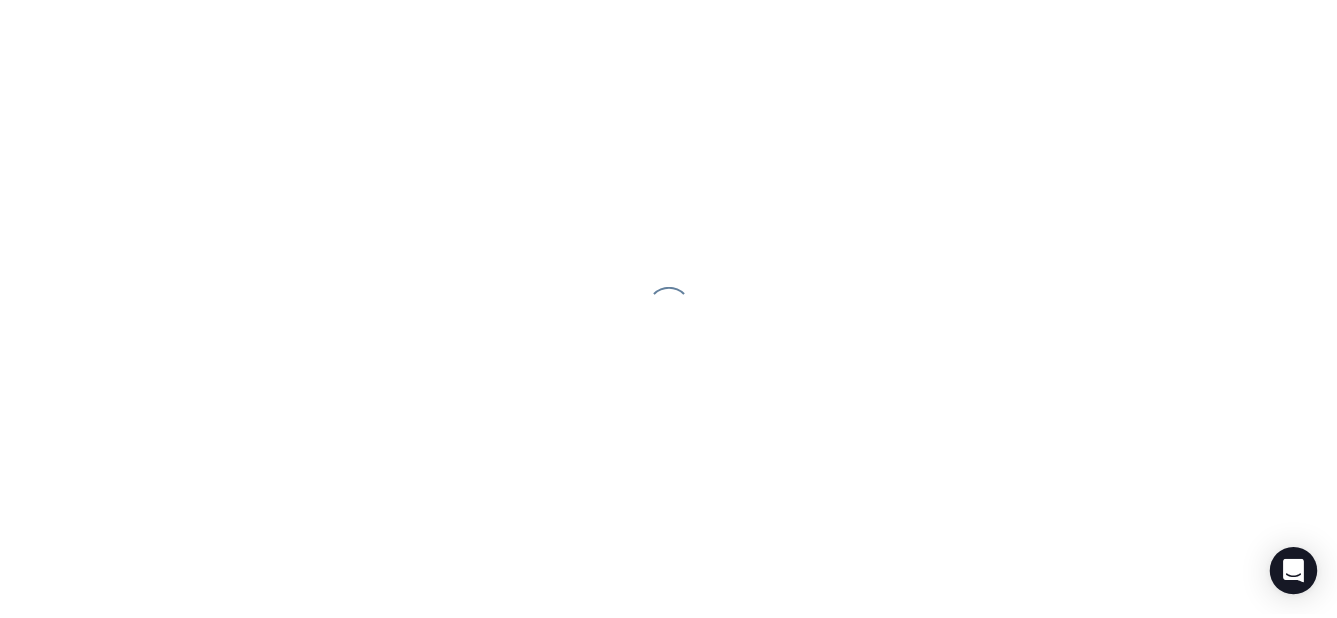 scroll, scrollTop: 0, scrollLeft: 0, axis: both 